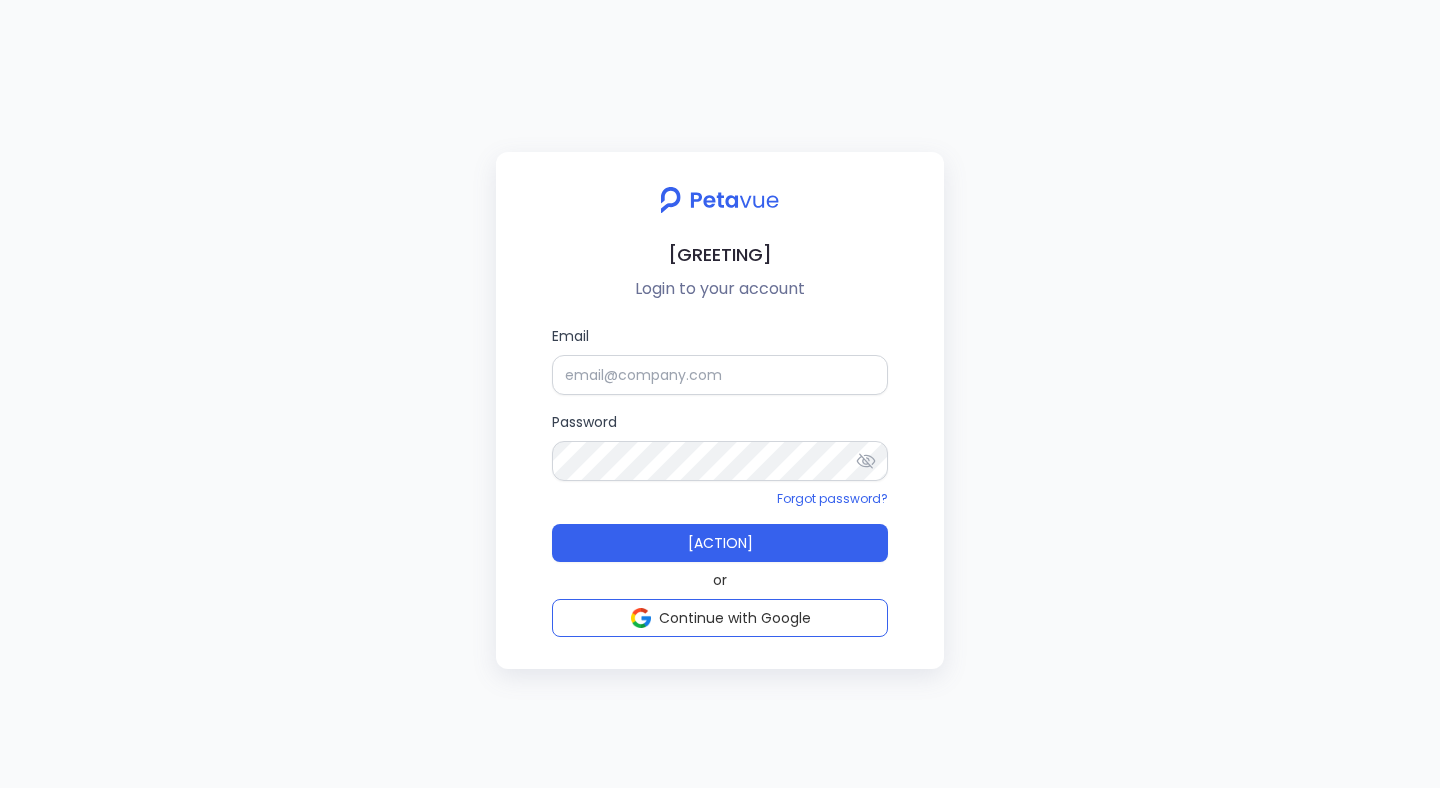 scroll, scrollTop: 0, scrollLeft: 0, axis: both 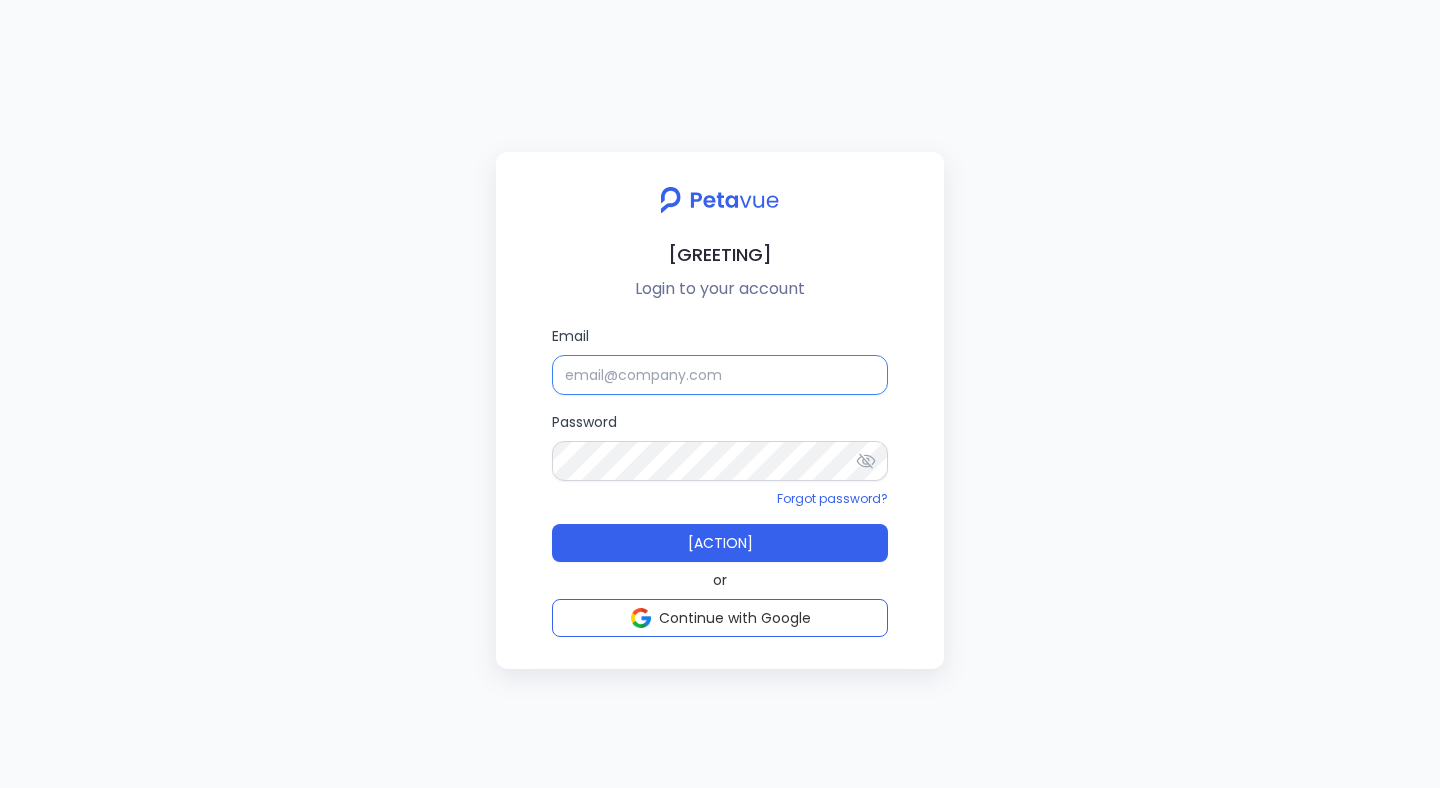 click on "Email" at bounding box center (720, 375) 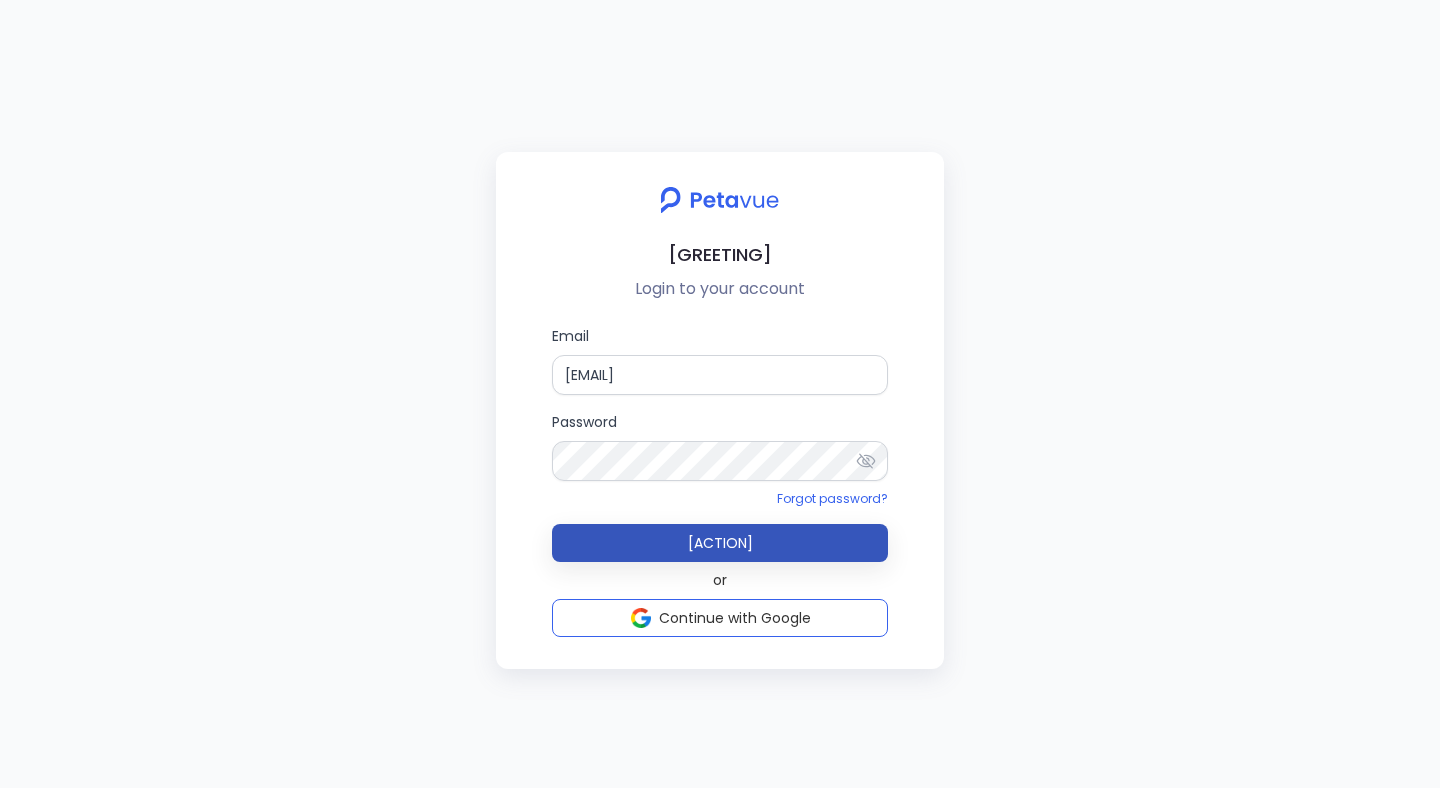 click on "[ACTION]" at bounding box center (720, 543) 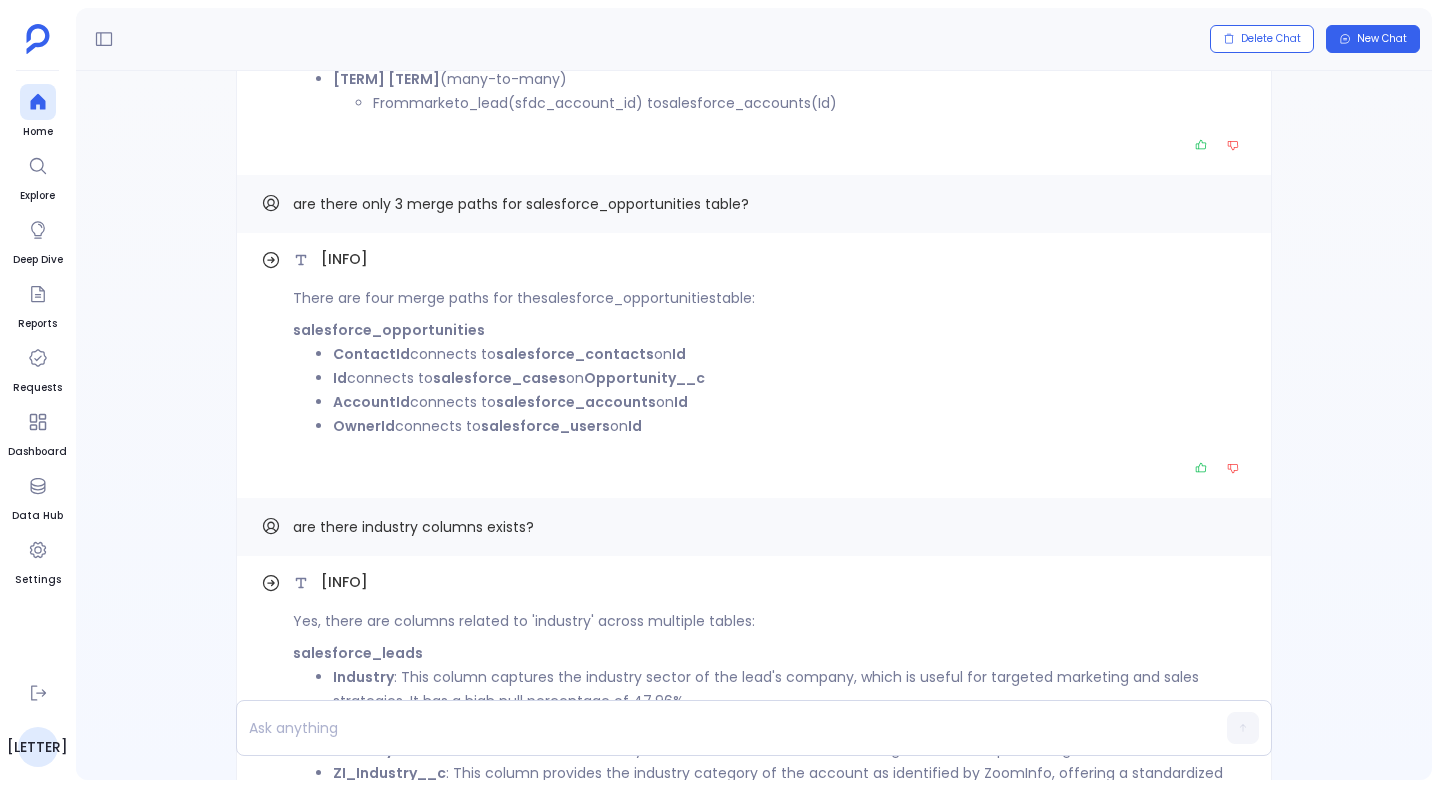 scroll, scrollTop: -8907, scrollLeft: 0, axis: vertical 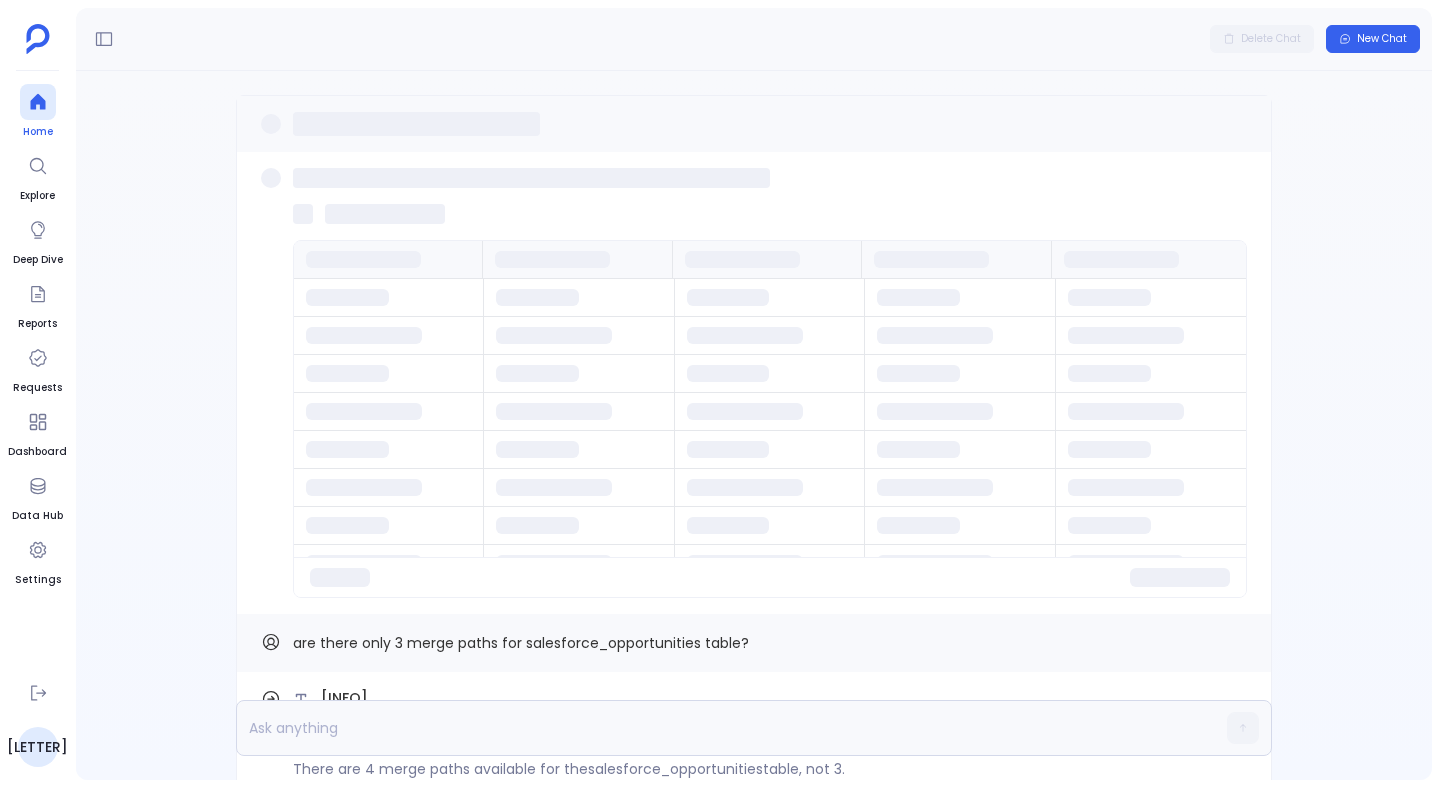 click at bounding box center (38, 102) 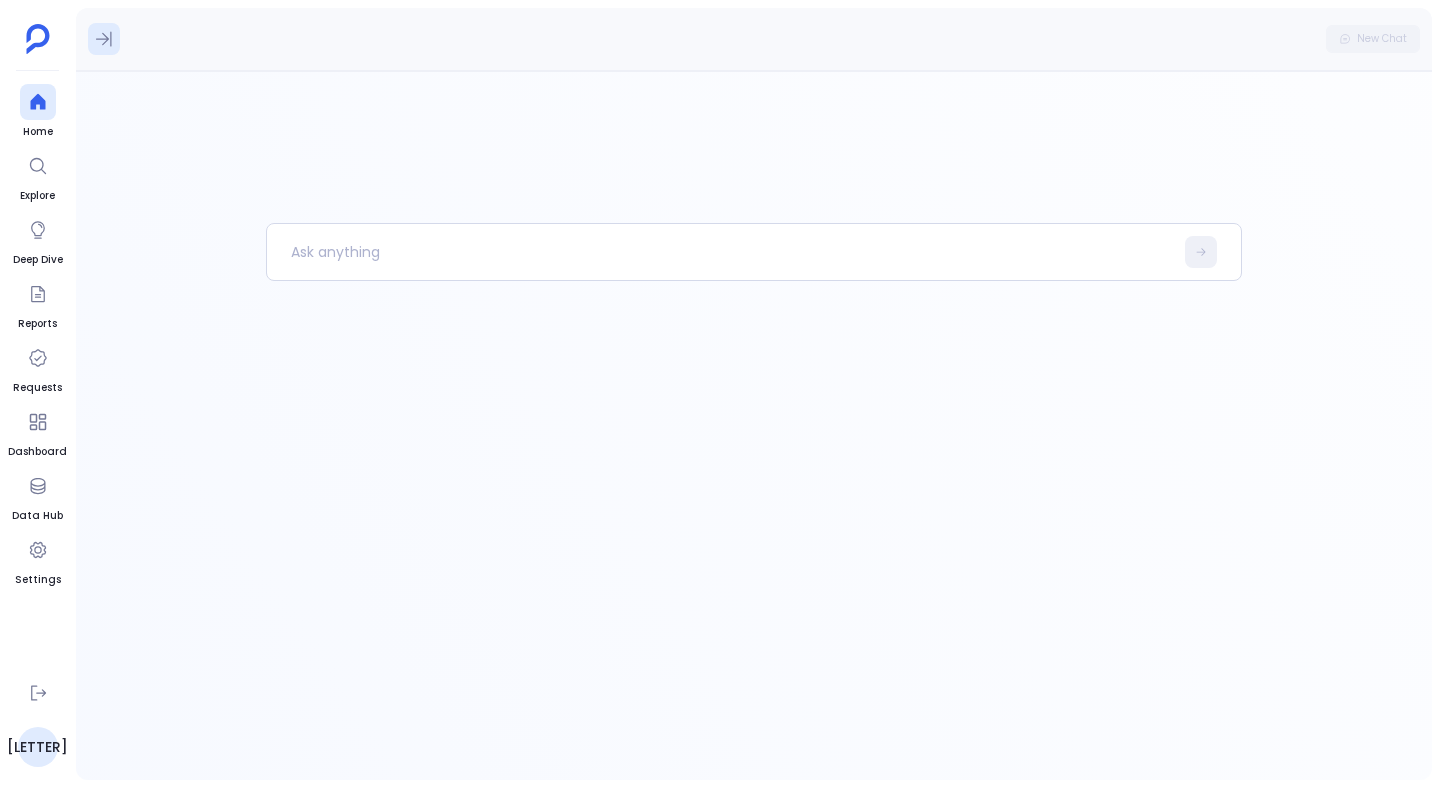 click at bounding box center (104, 39) 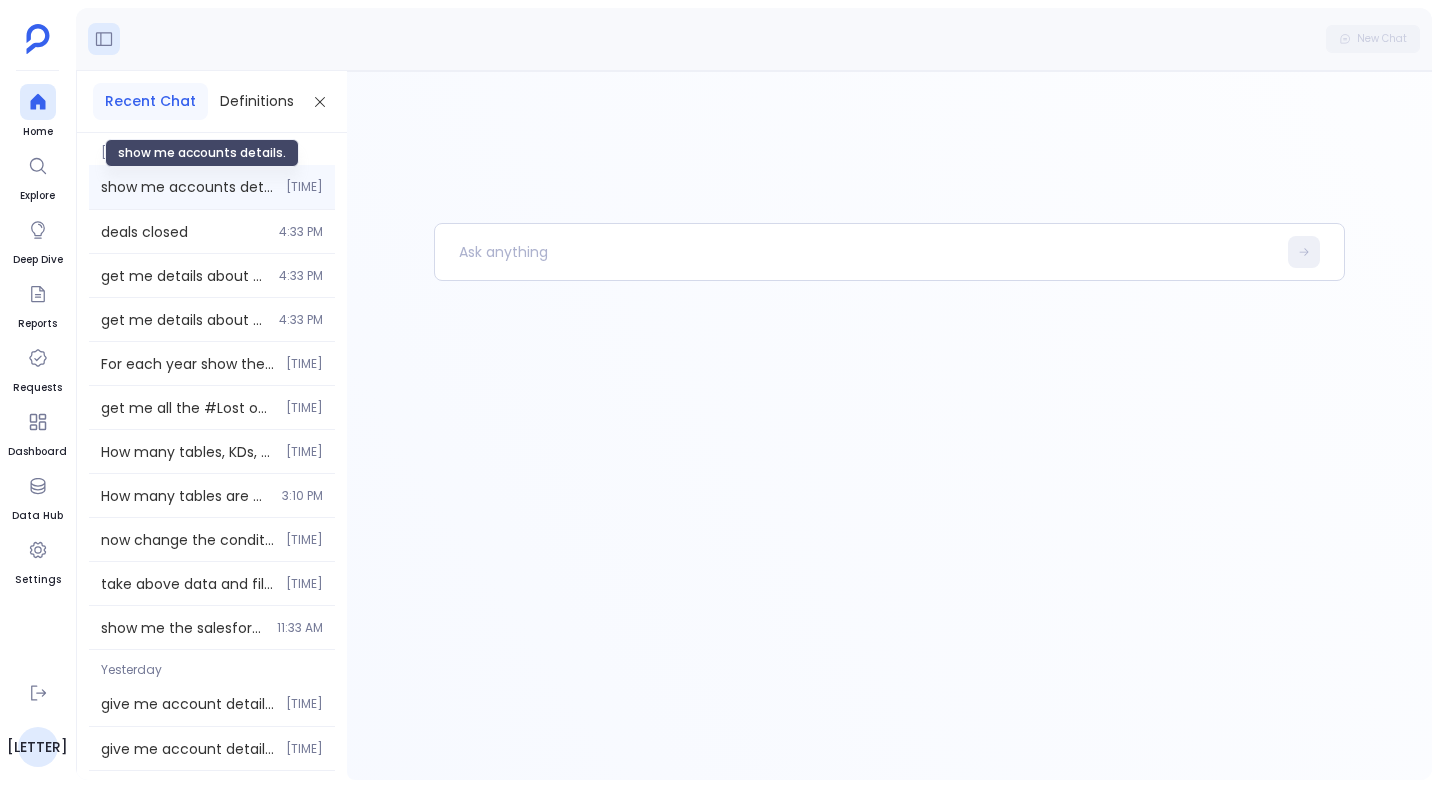 click on "show me accounts details." at bounding box center (187, 187) 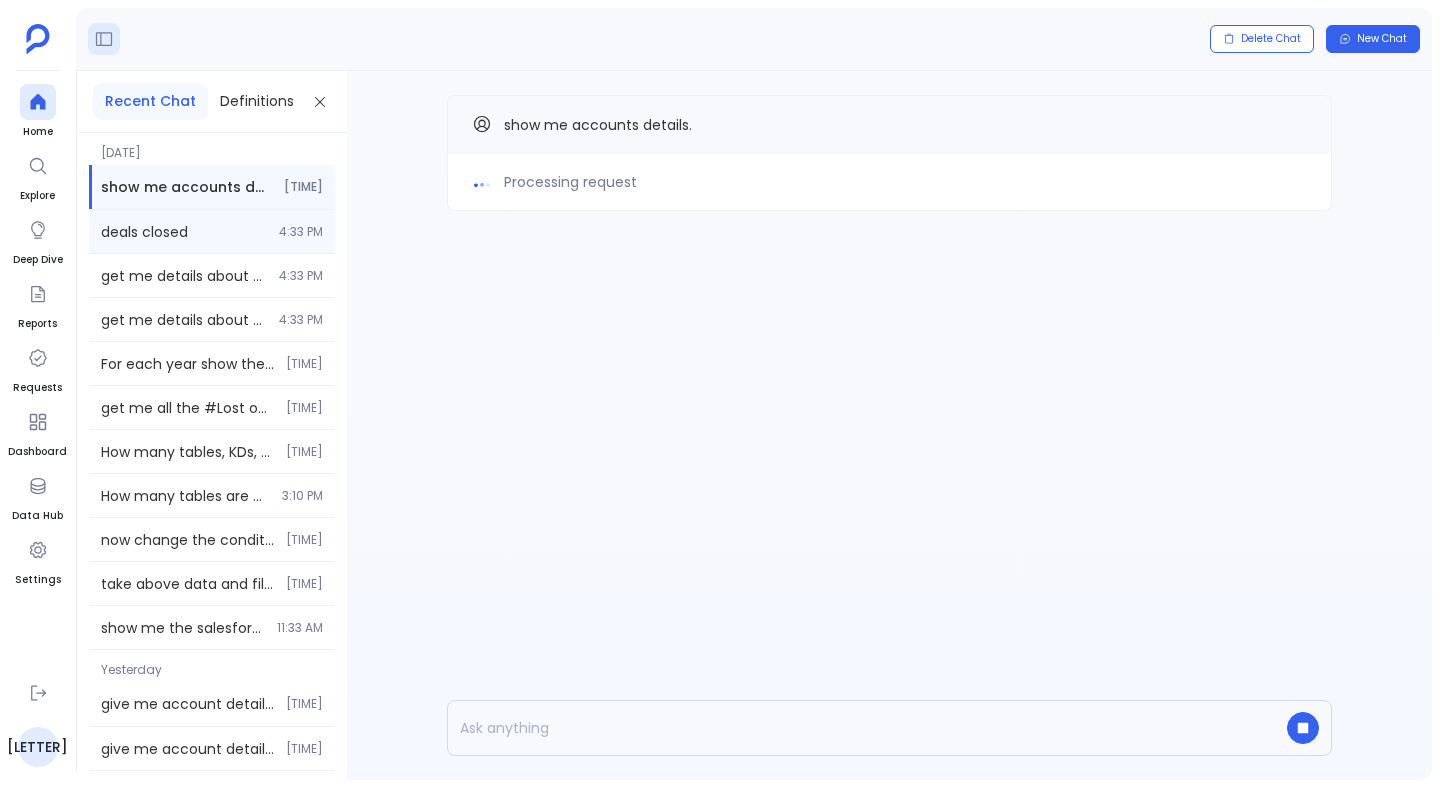 click on "deals closed" at bounding box center (184, 232) 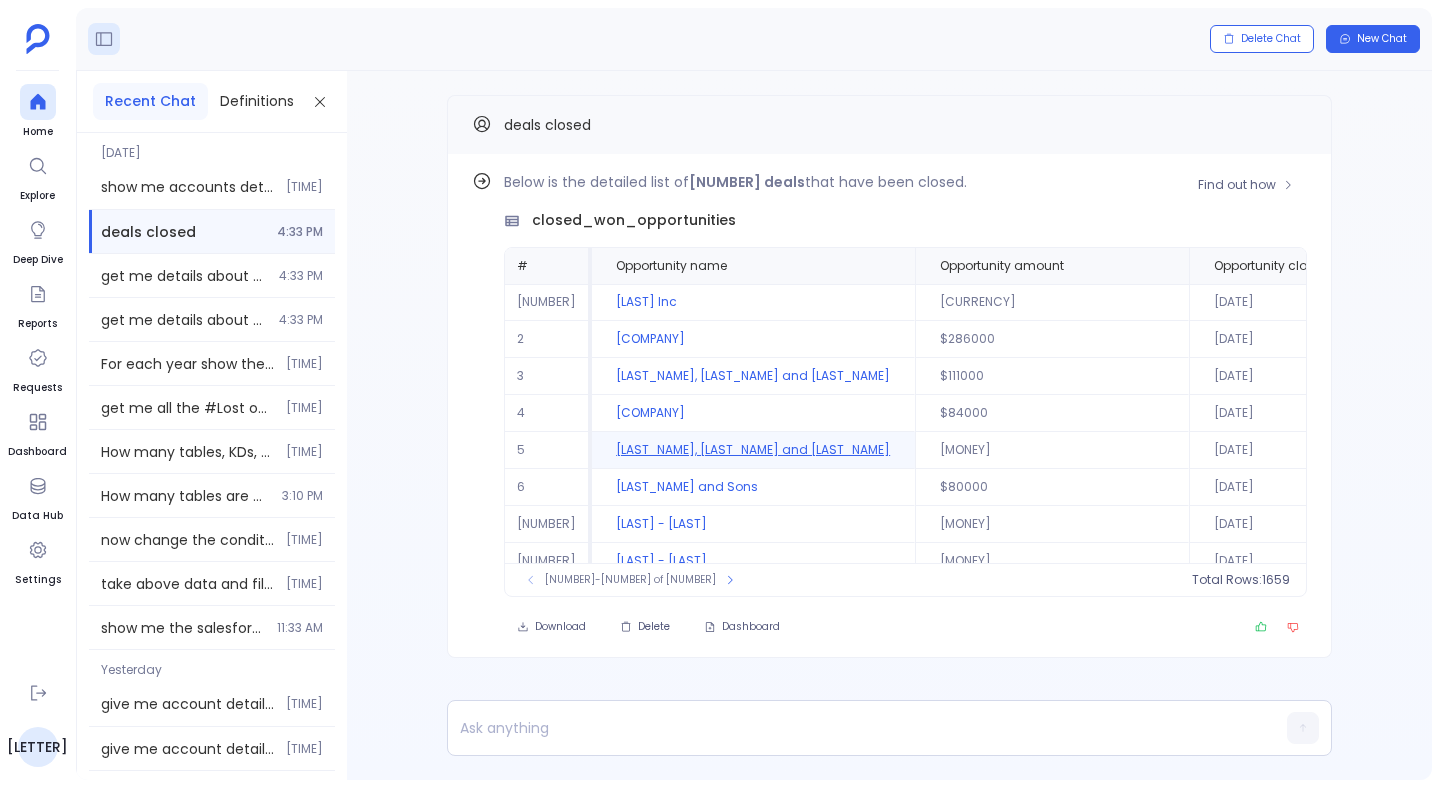 scroll, scrollTop: 96, scrollLeft: 0, axis: vertical 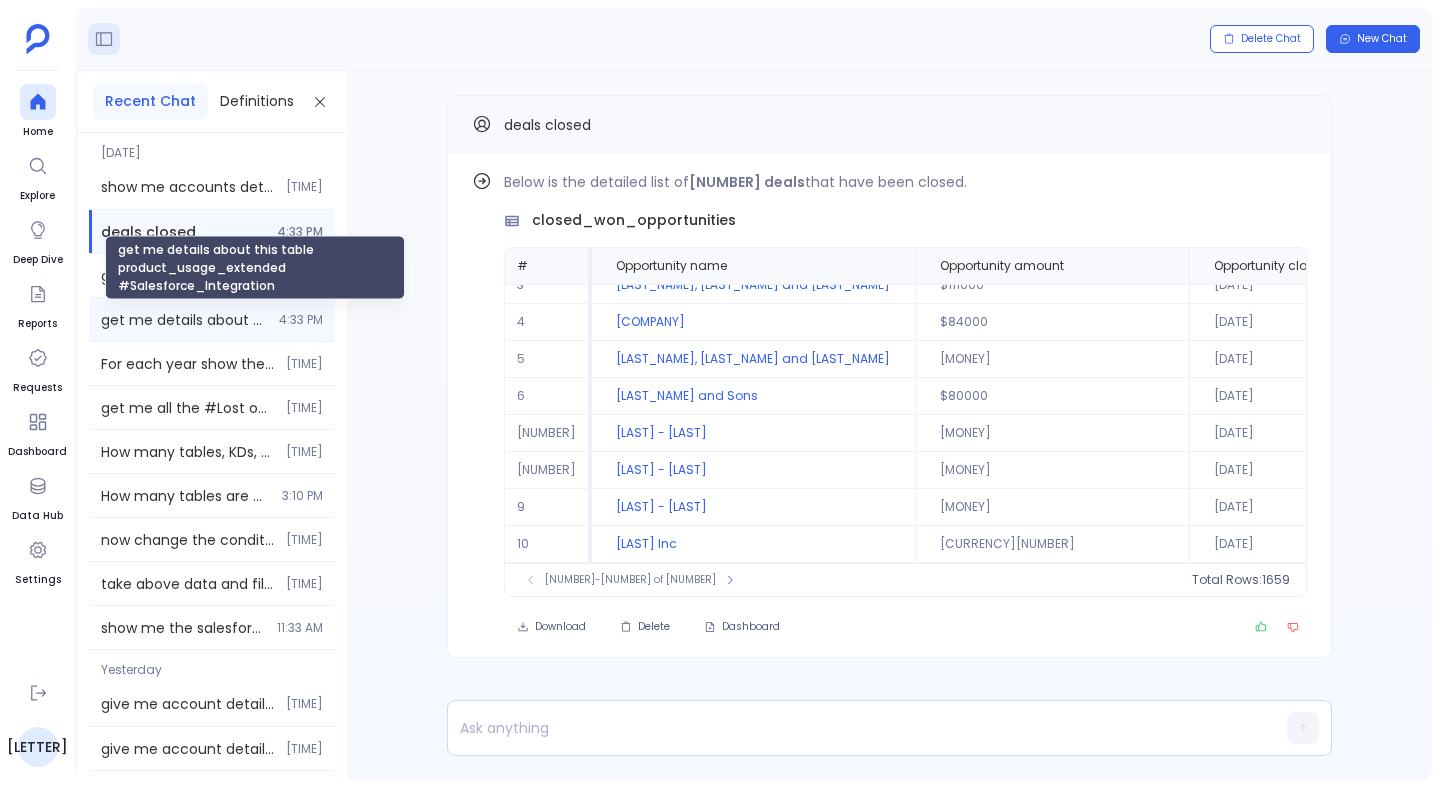click on "get me details about this table product_usage_extended #Salesforce_Integration" at bounding box center (184, 320) 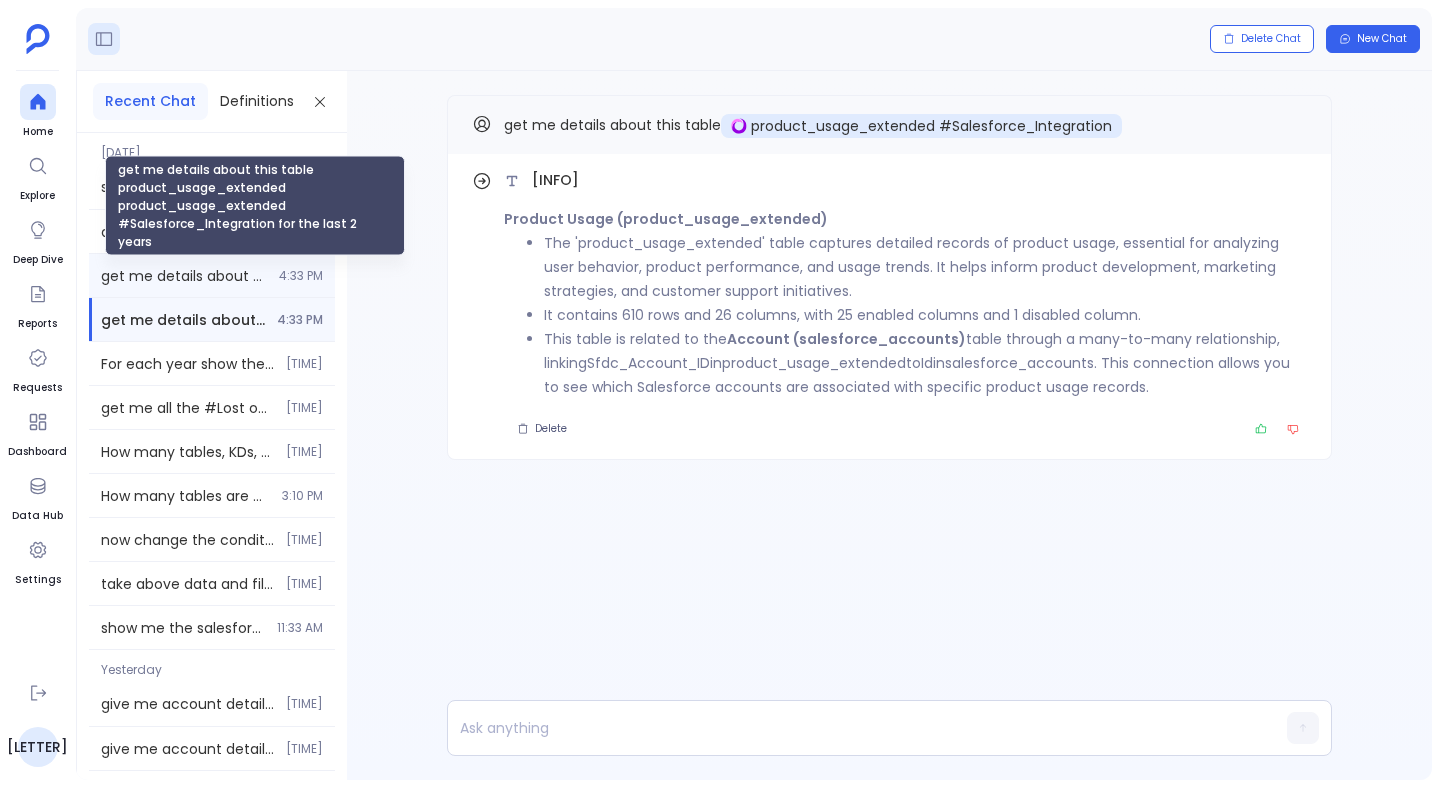 click on "get me details about this table
product_usage_extended product_usage_extended #Salesforce_Integration for the last 2 years" at bounding box center (184, 276) 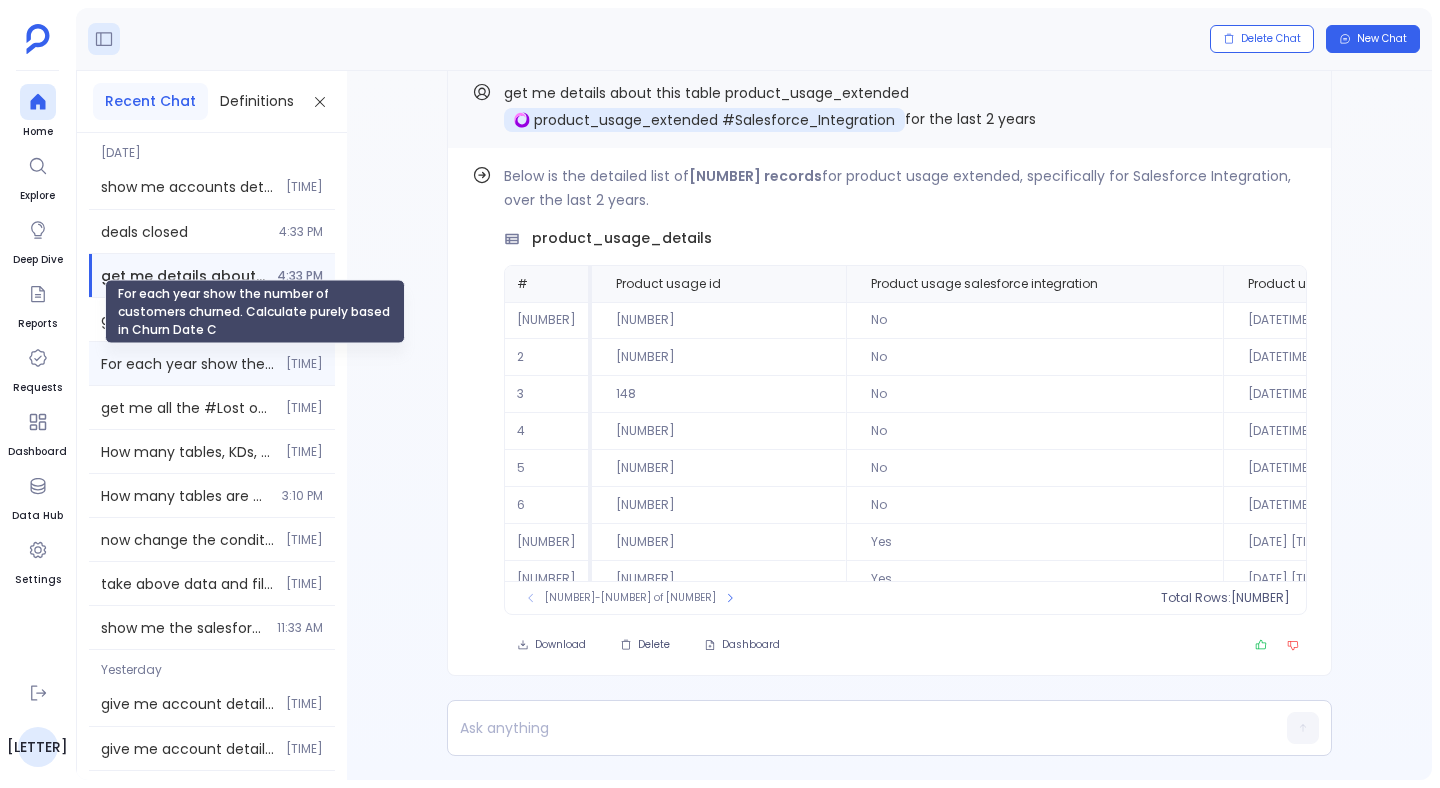 click on "For each year show the number of customers churned. Calculate purely based in Churn Date C" at bounding box center [187, 364] 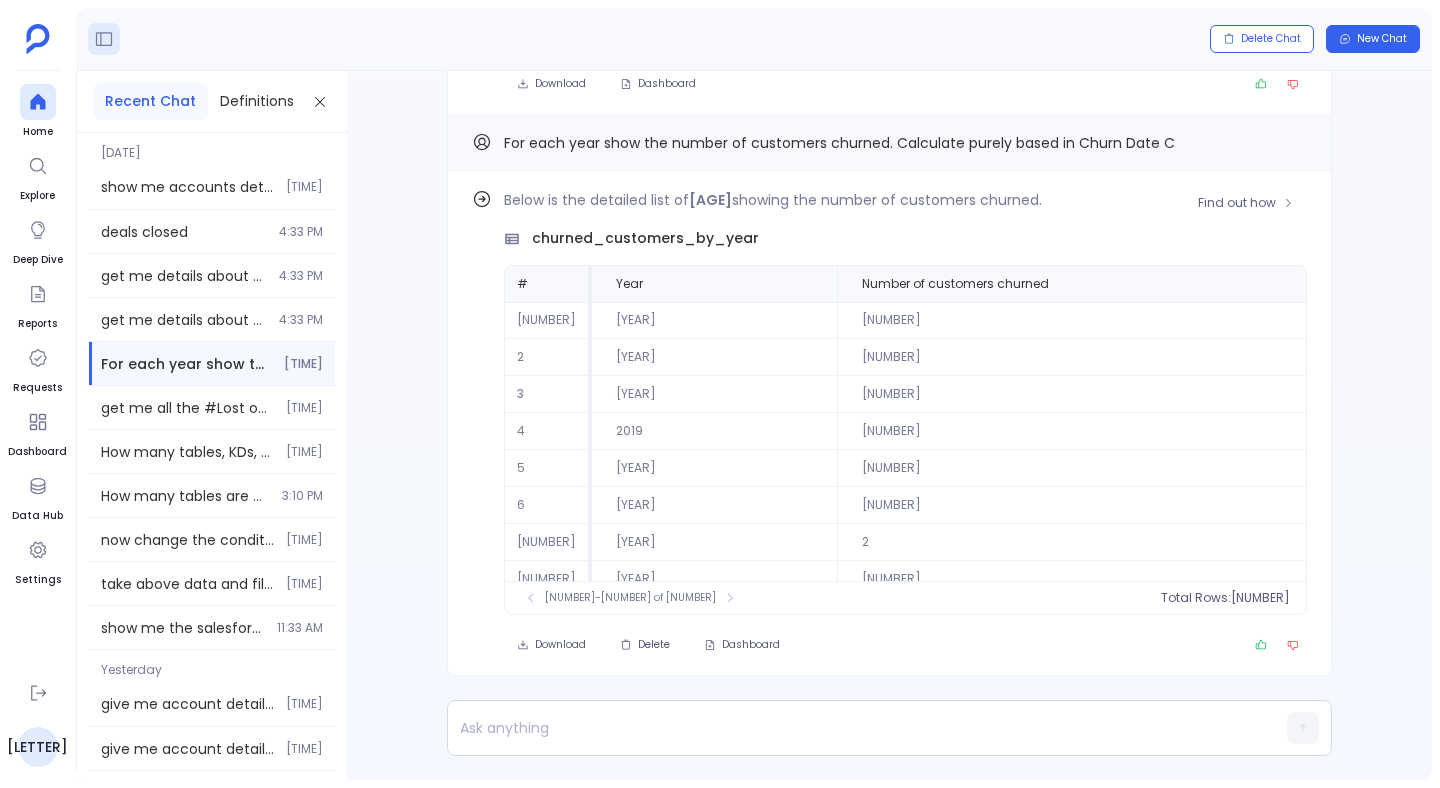 scroll, scrollTop: -593, scrollLeft: 0, axis: vertical 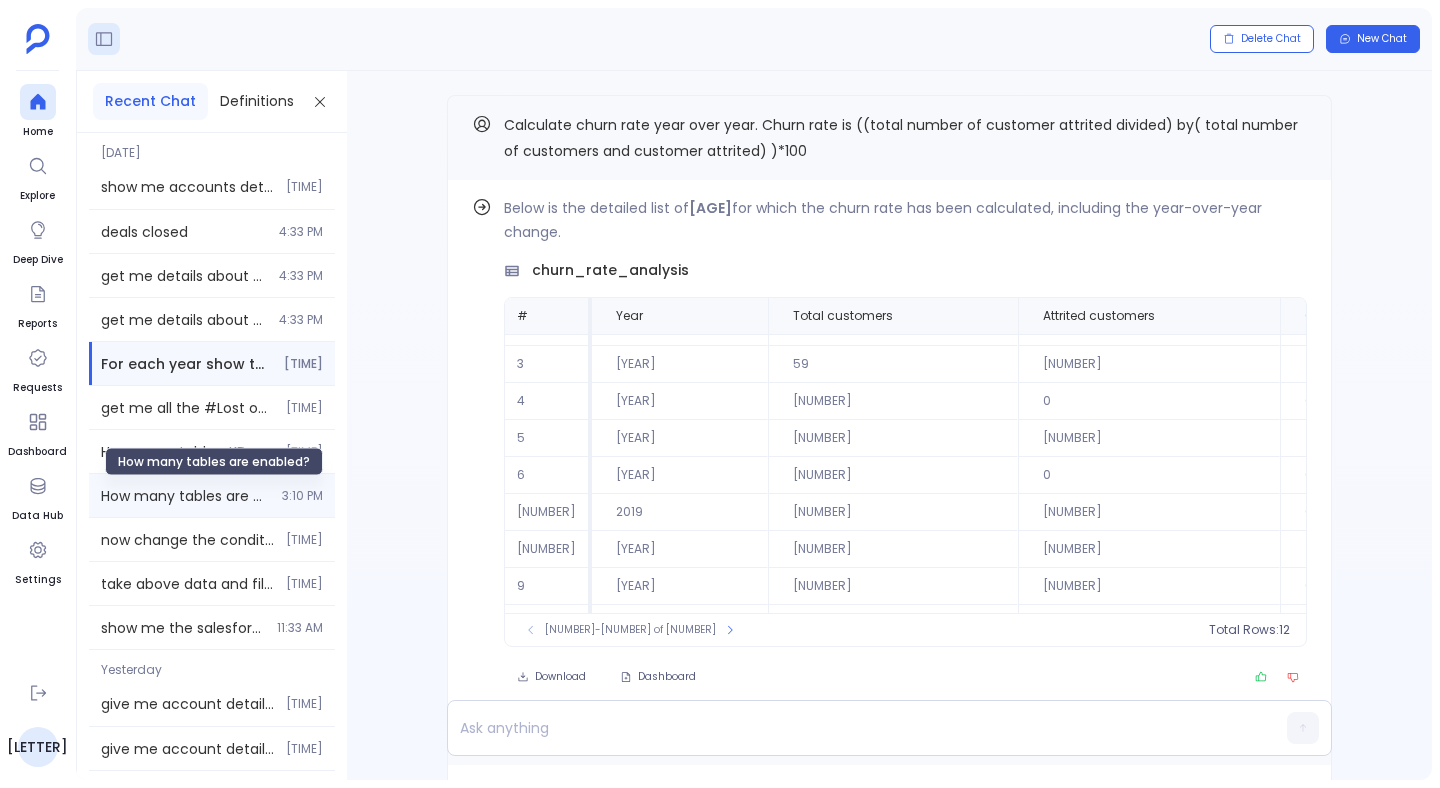 click on "How many tables are enabled?" at bounding box center (185, 496) 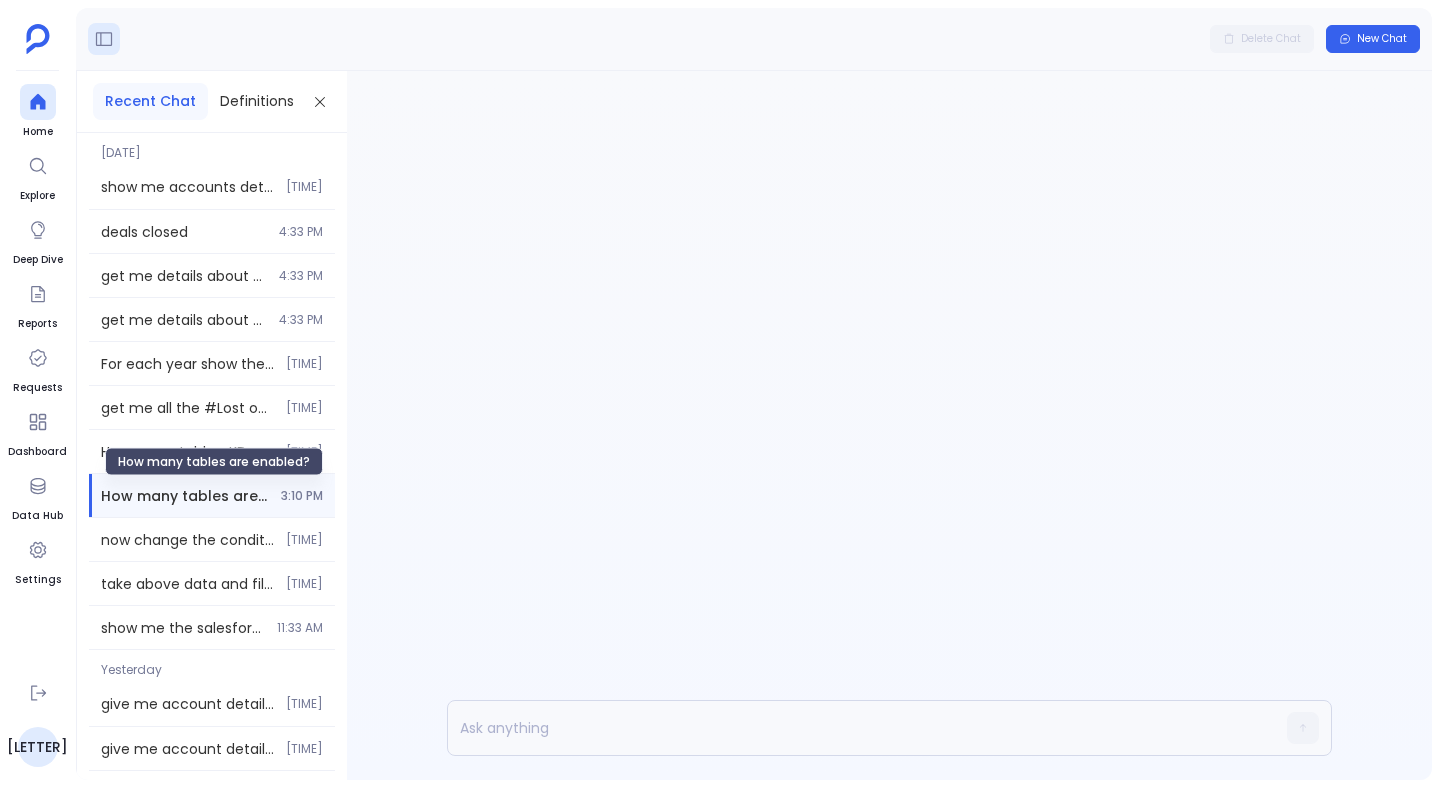 scroll, scrollTop: 0, scrollLeft: 0, axis: both 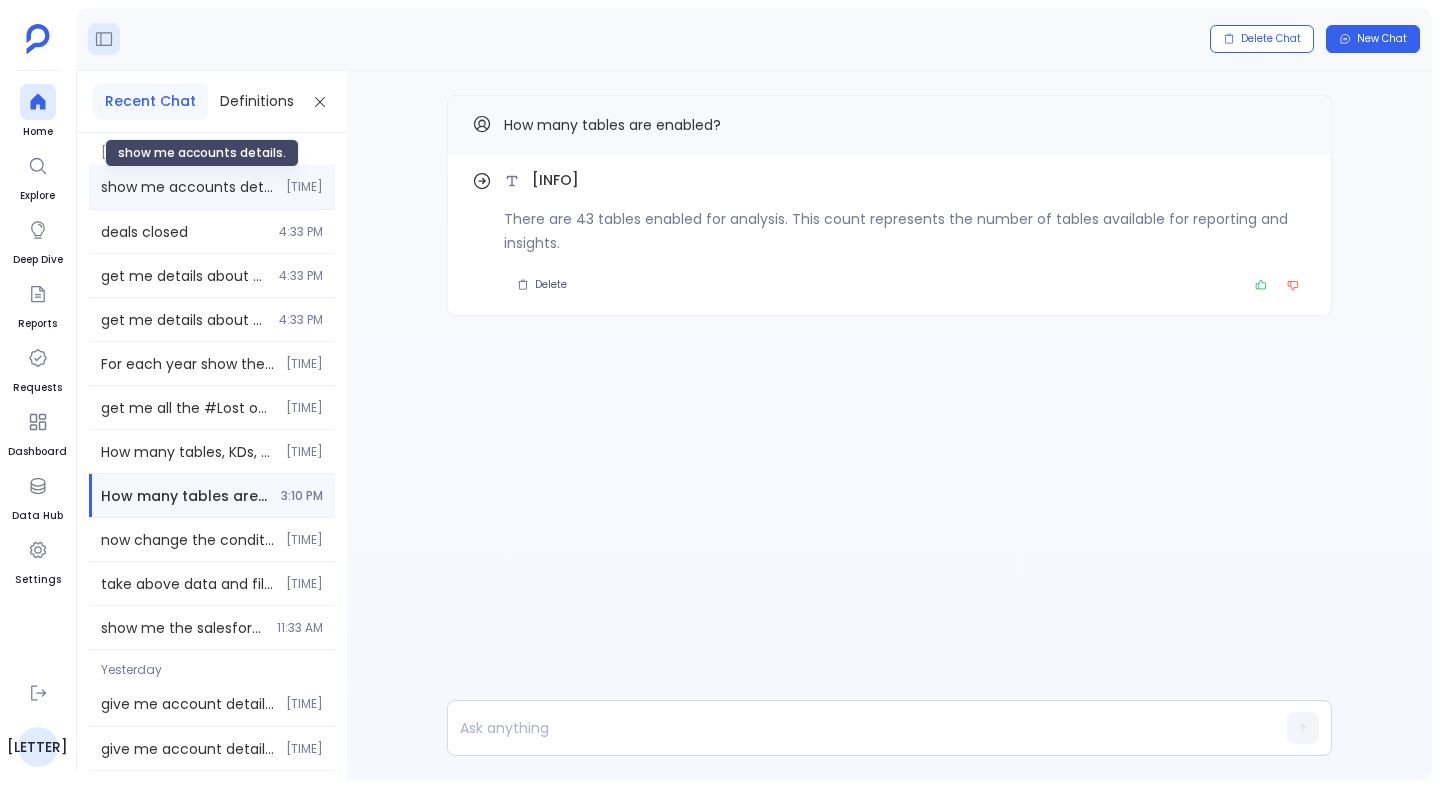 click on "show me accounts details." at bounding box center [187, 187] 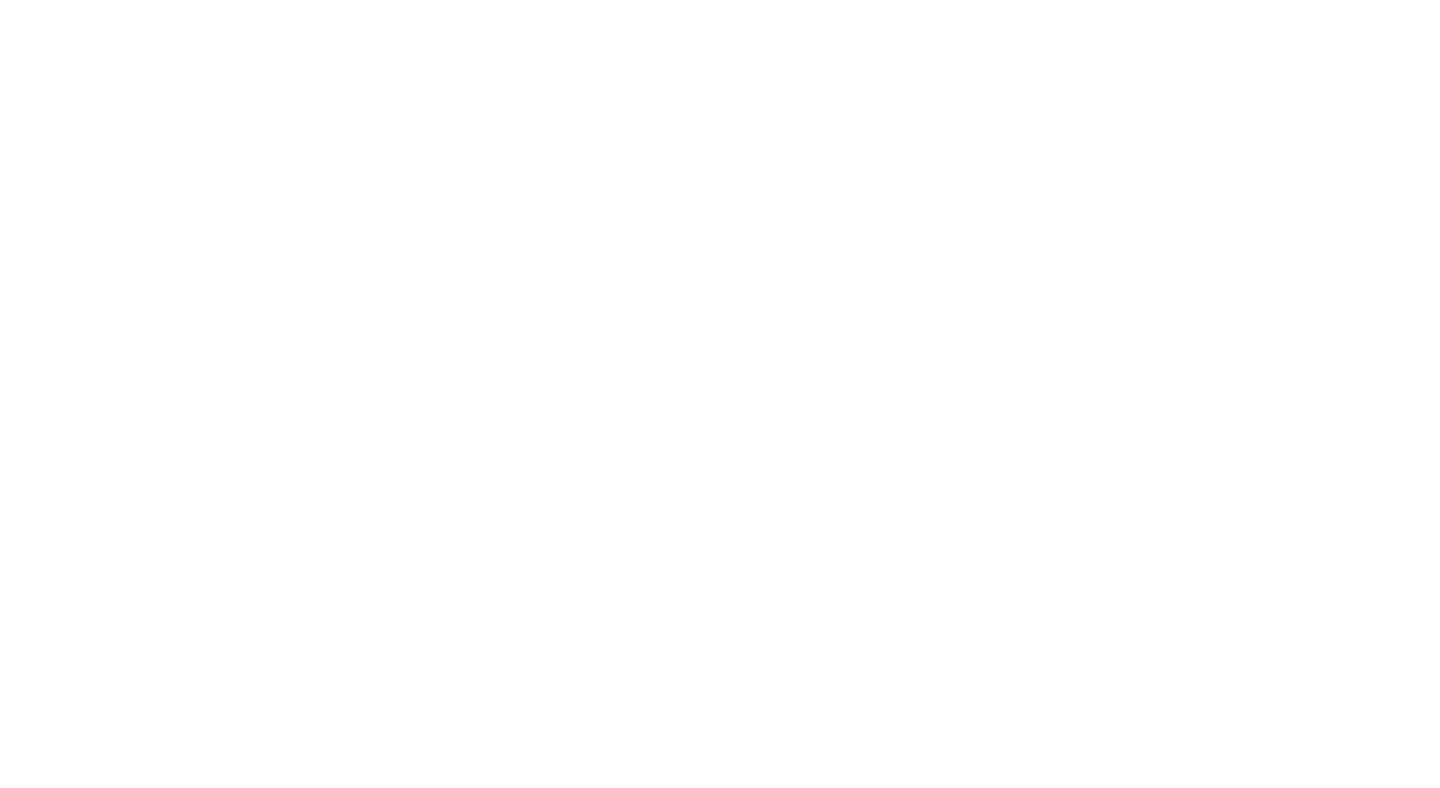 scroll, scrollTop: 0, scrollLeft: 0, axis: both 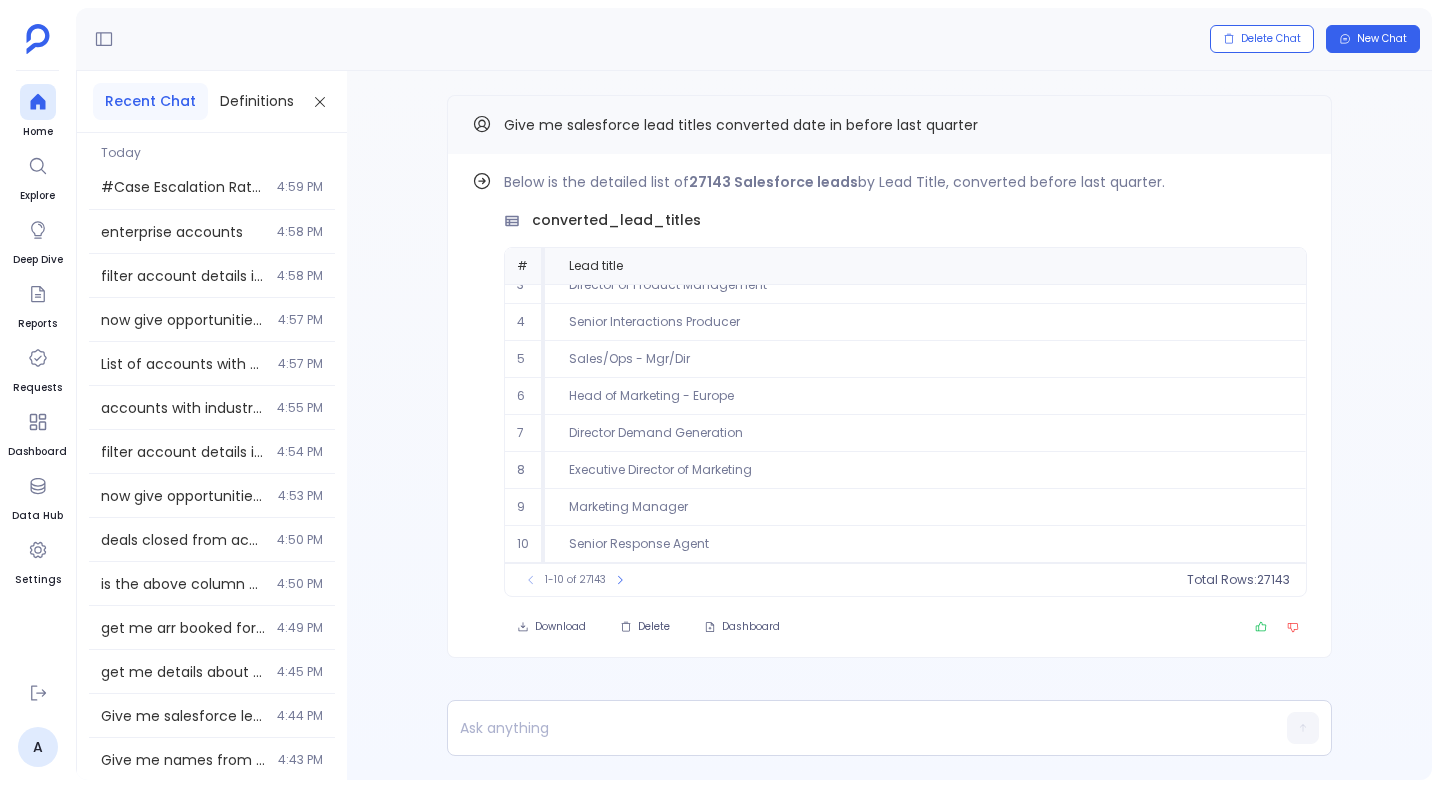 click on "Give me salesforce lead titles converted date in before last quarter" at bounding box center [741, 125] 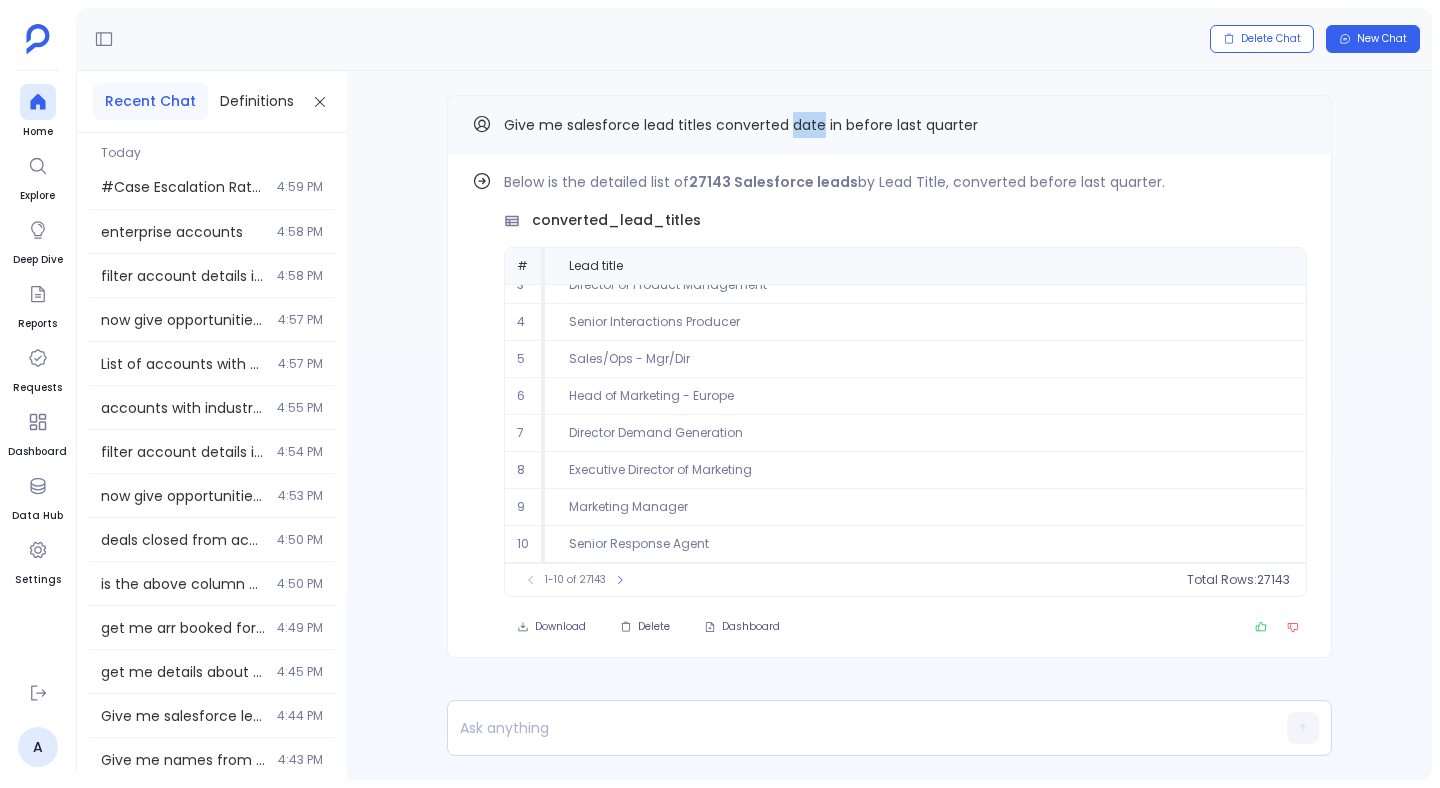 click on "Give me salesforce lead titles converted date in before last quarter" at bounding box center [741, 125] 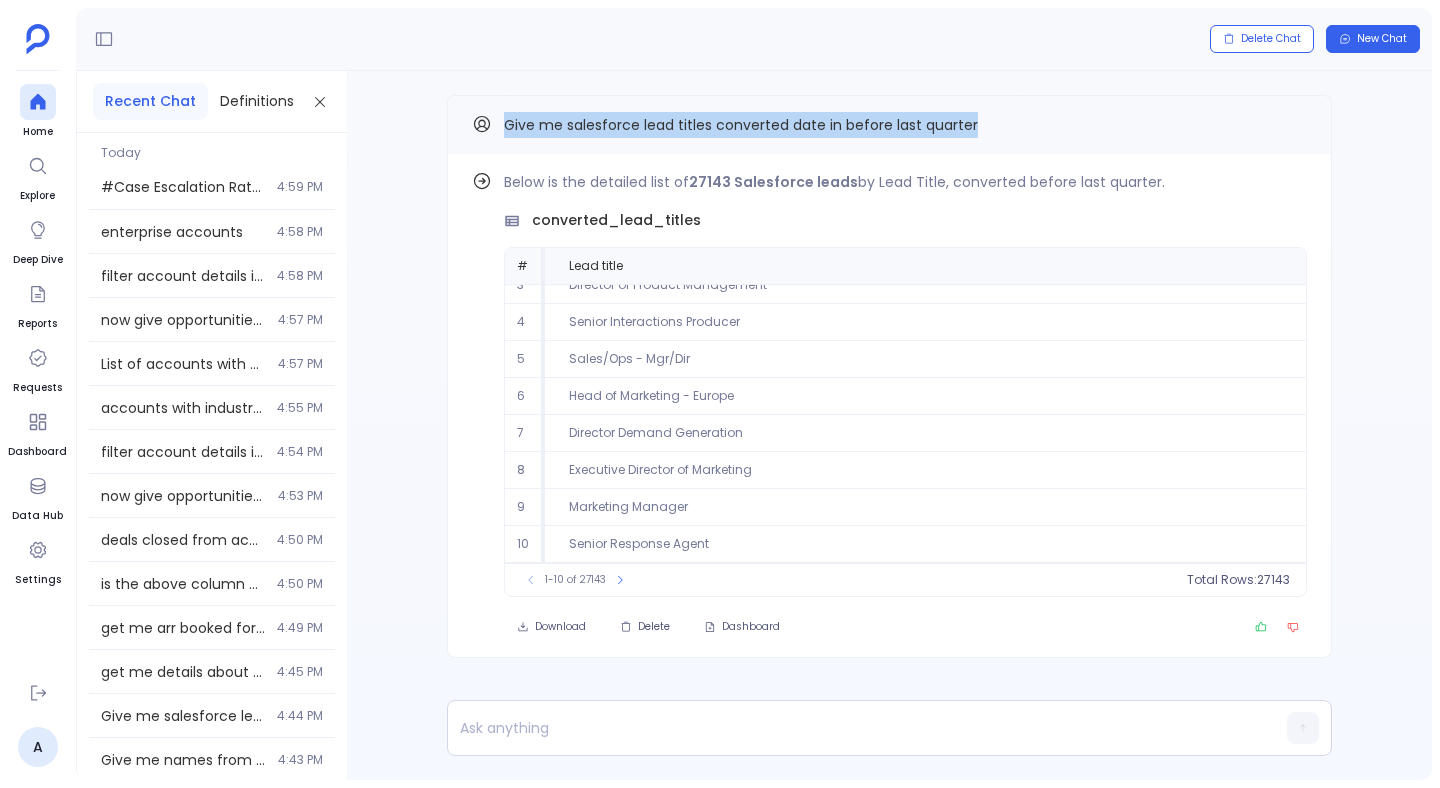 click on "Give me salesforce lead titles converted date in before last quarter" at bounding box center (741, 125) 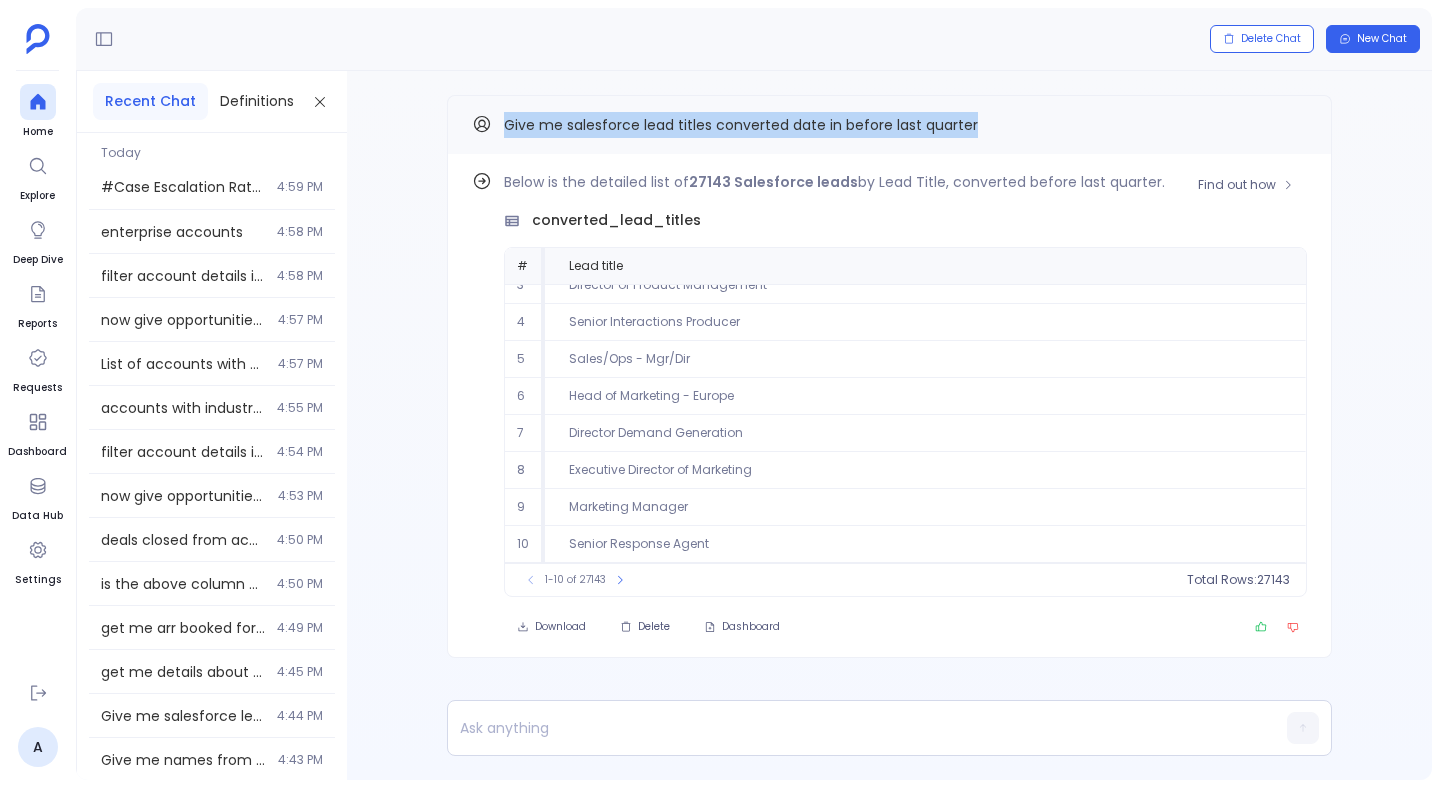 copy on "Give me salesforce lead titles converted date in before last quarter" 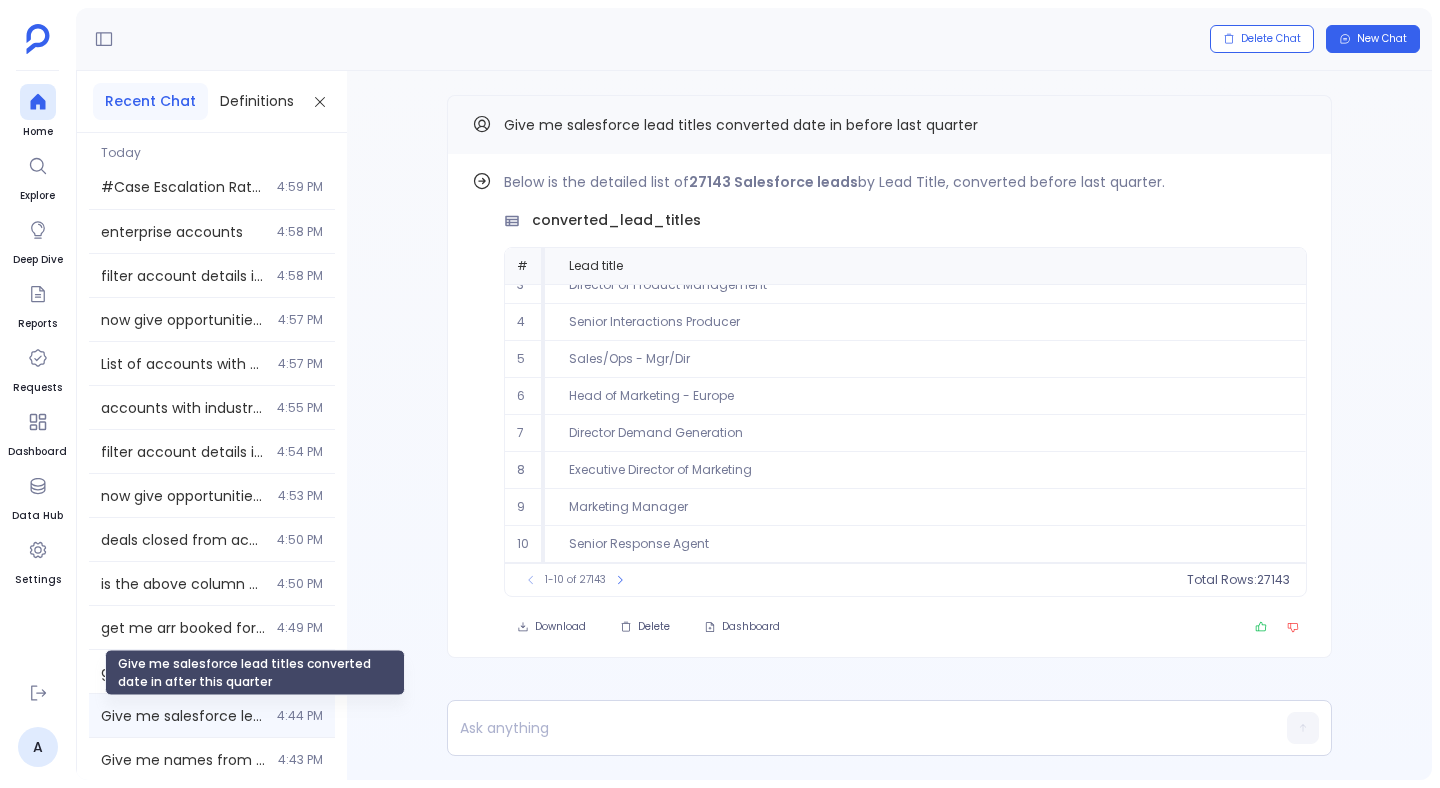 click on "Give me salesforce lead titles converted date in after this quarter" at bounding box center (183, 716) 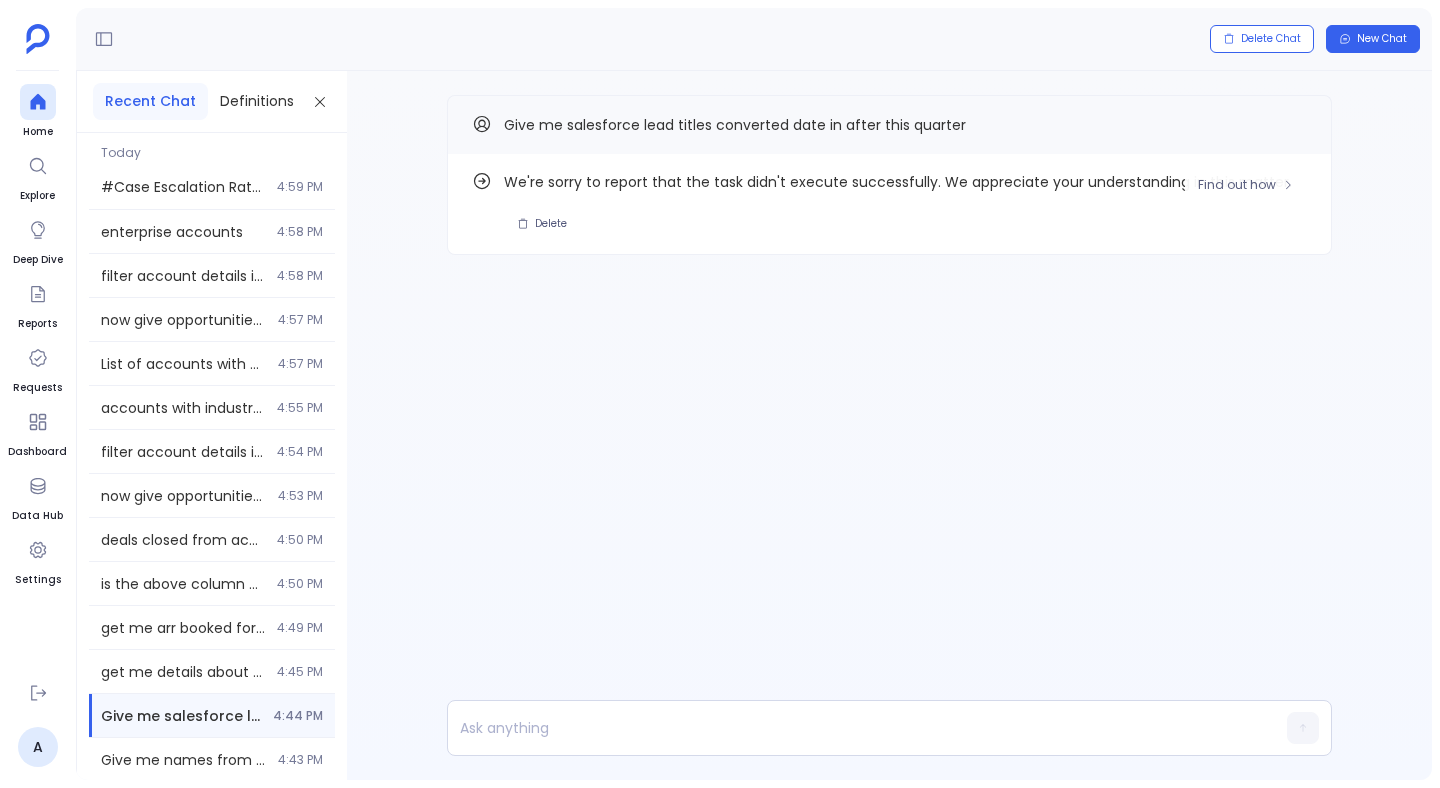 click on "We're sorry to report that the task didn't execute successfully. We appreciate your understanding in this matter." at bounding box center [905, 182] 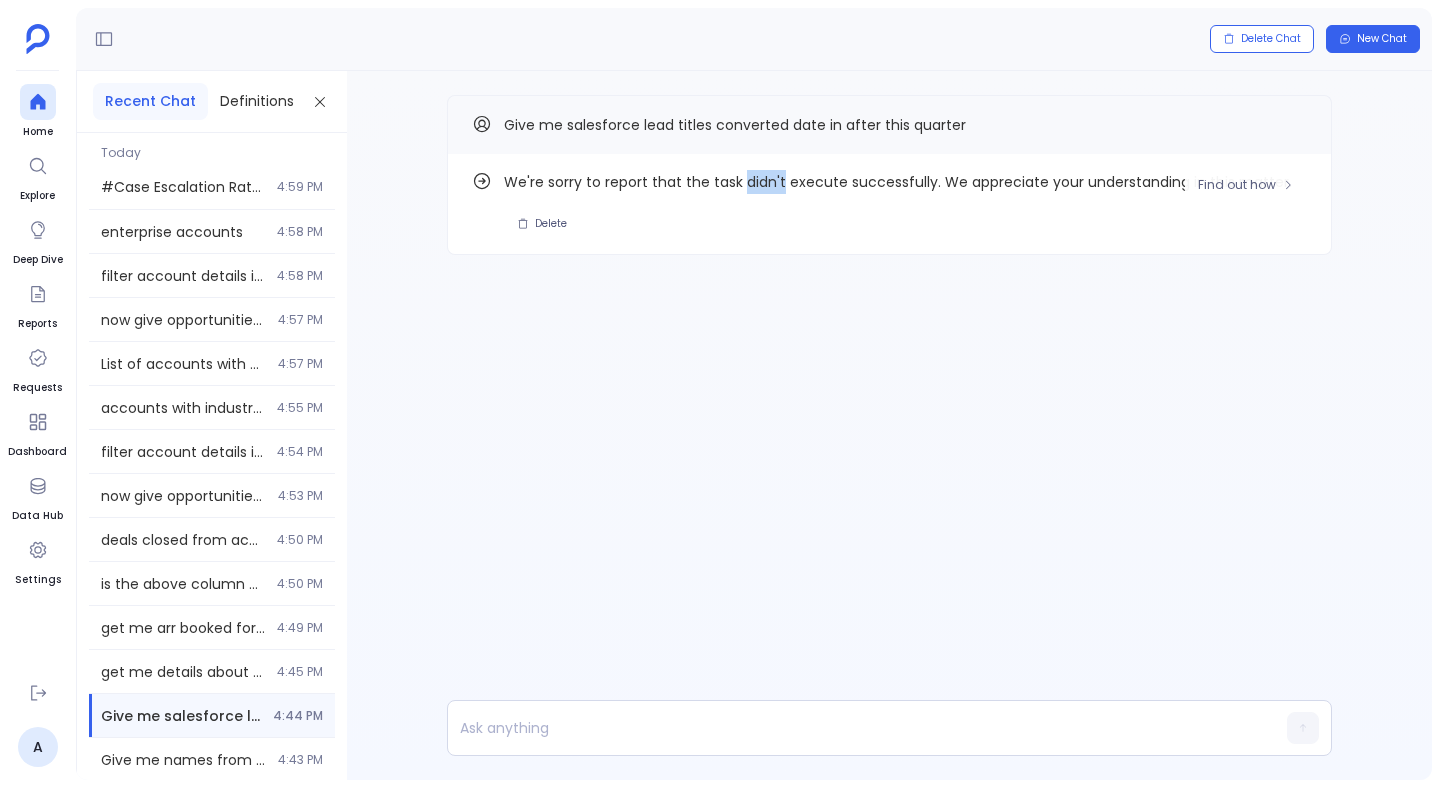 click on "We're sorry to report that the task didn't execute successfully. We appreciate your understanding in this matter." at bounding box center (905, 182) 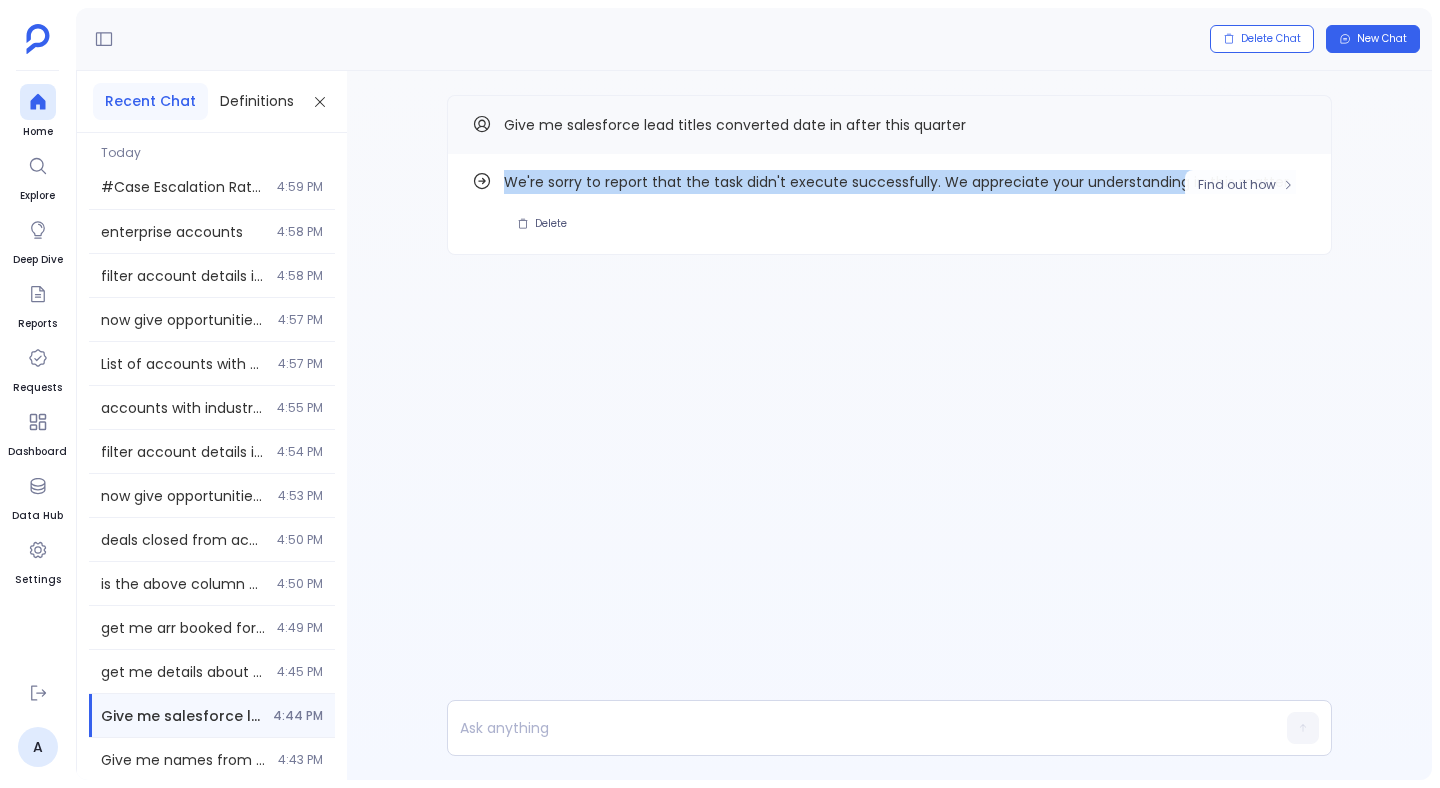 click on "We're sorry to report that the task didn't execute successfully. We appreciate your understanding in this matter." at bounding box center [905, 182] 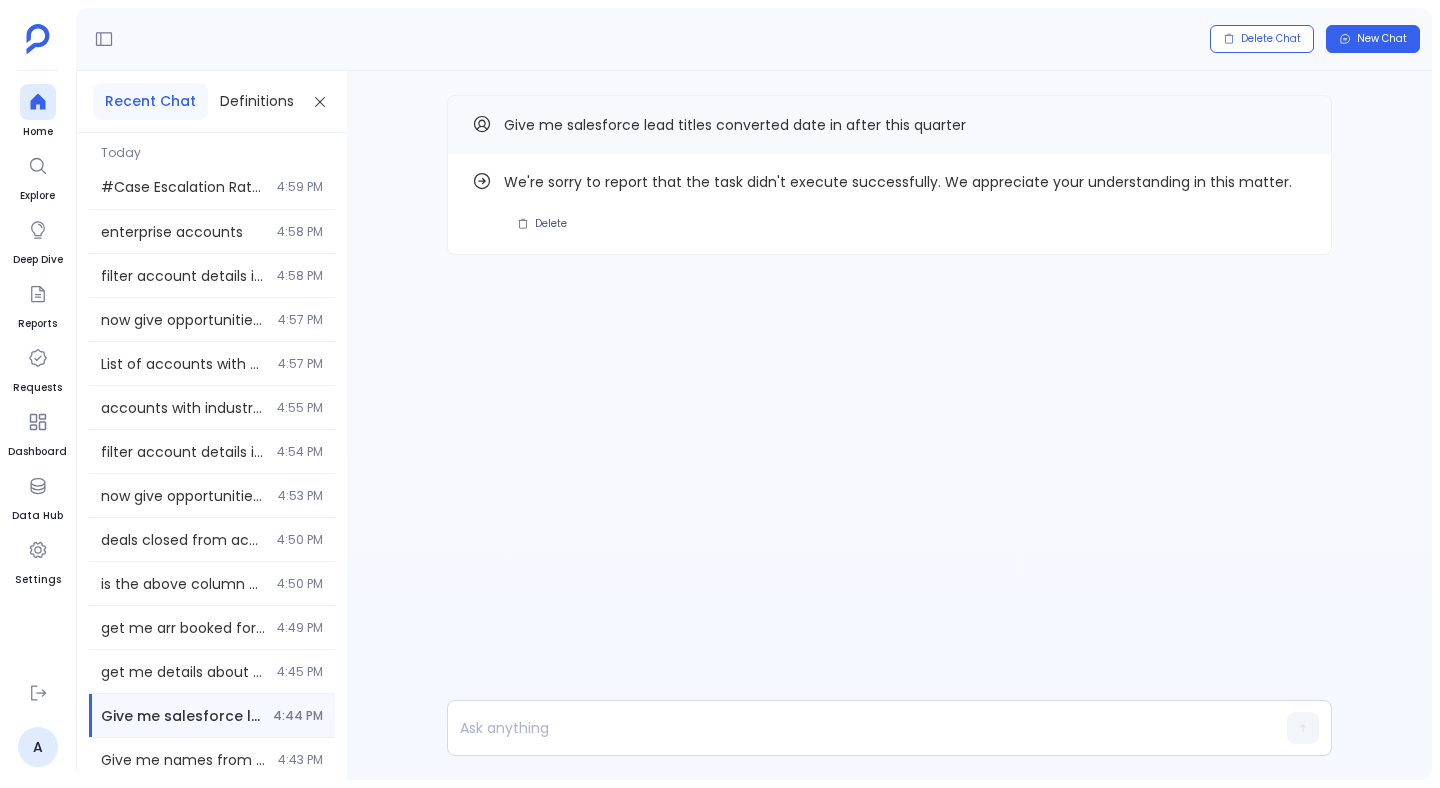 click on "Give me salesforce lead titles converted date in after this quarter" at bounding box center [889, 124] 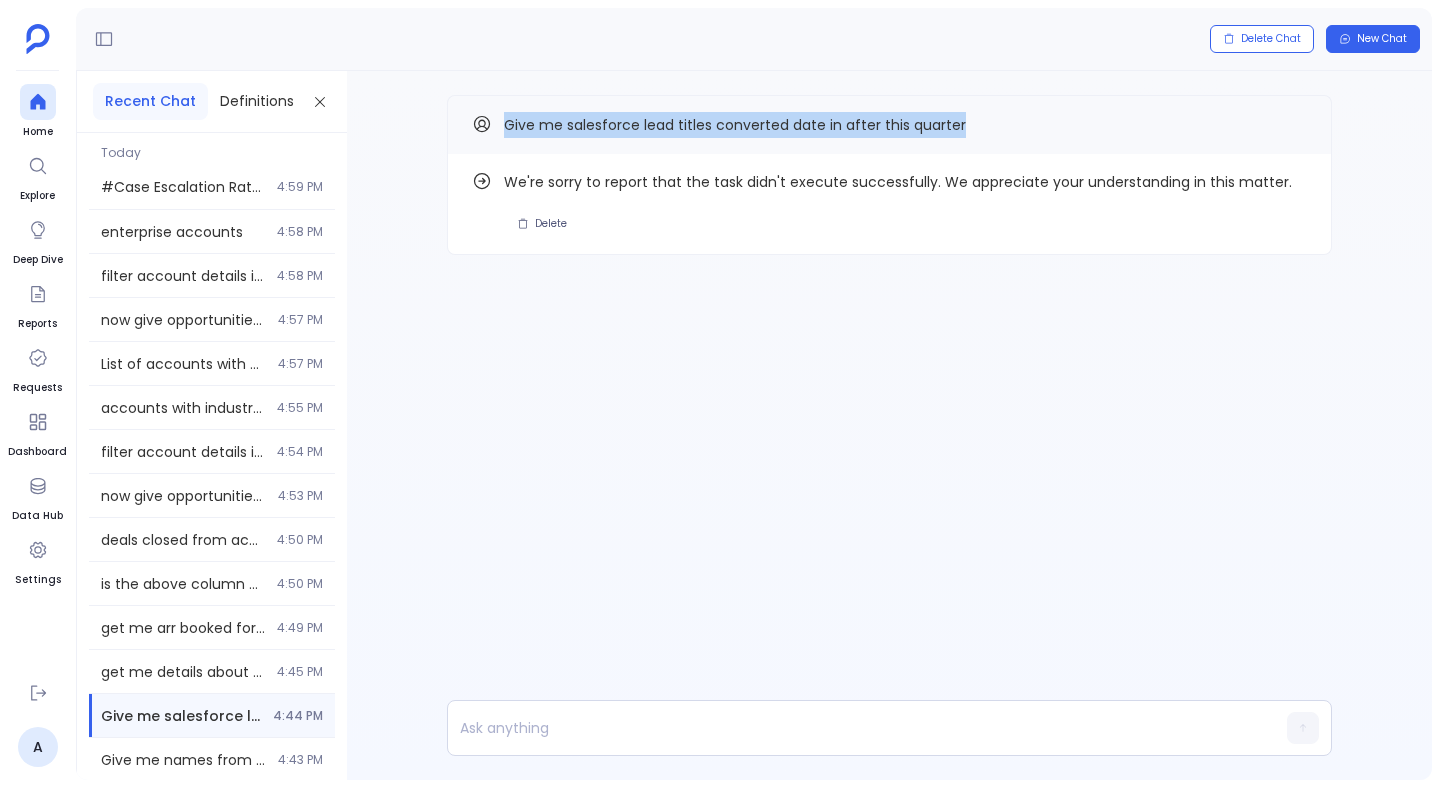 click on "Give me salesforce lead titles converted date in after this quarter" at bounding box center [889, 124] 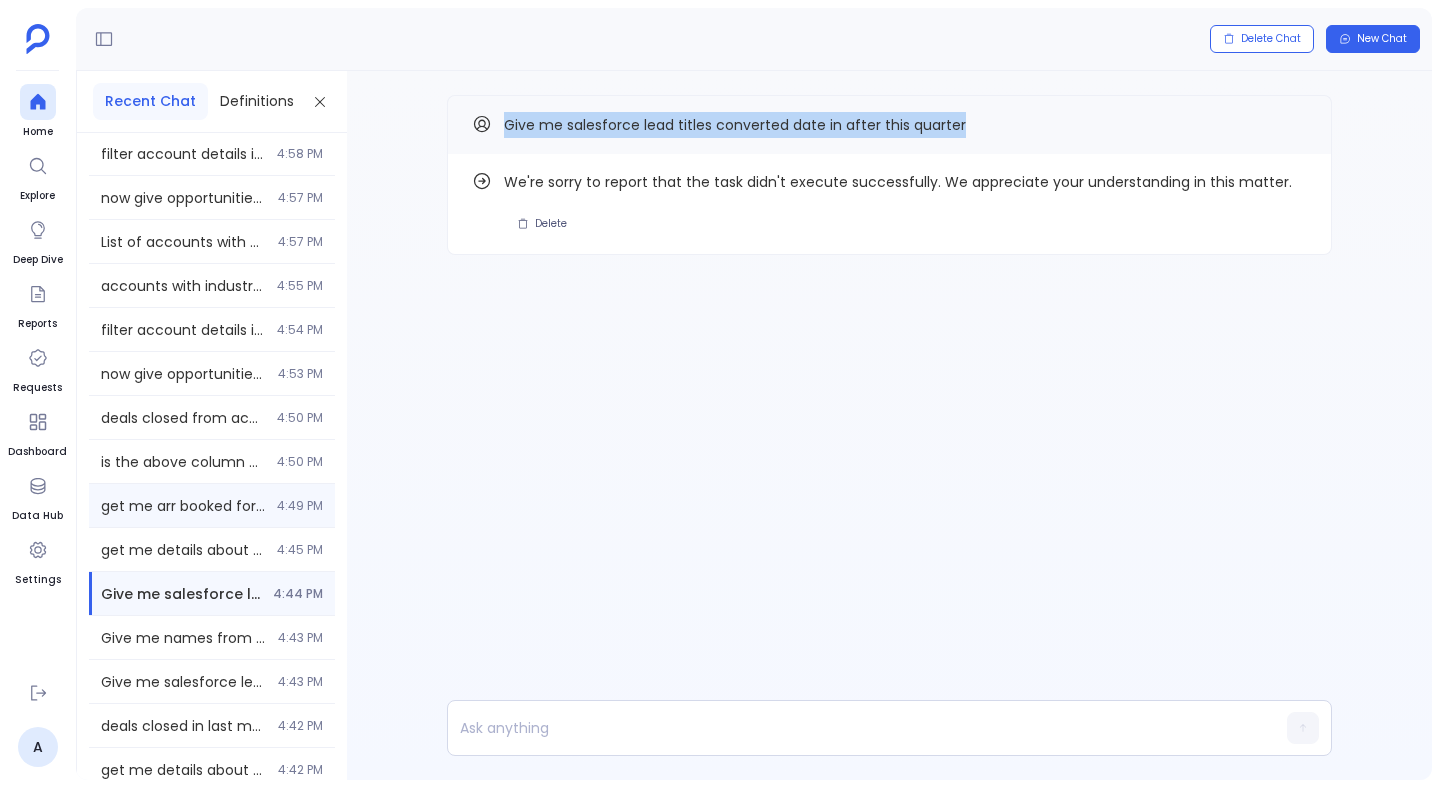 scroll, scrollTop: 121, scrollLeft: 0, axis: vertical 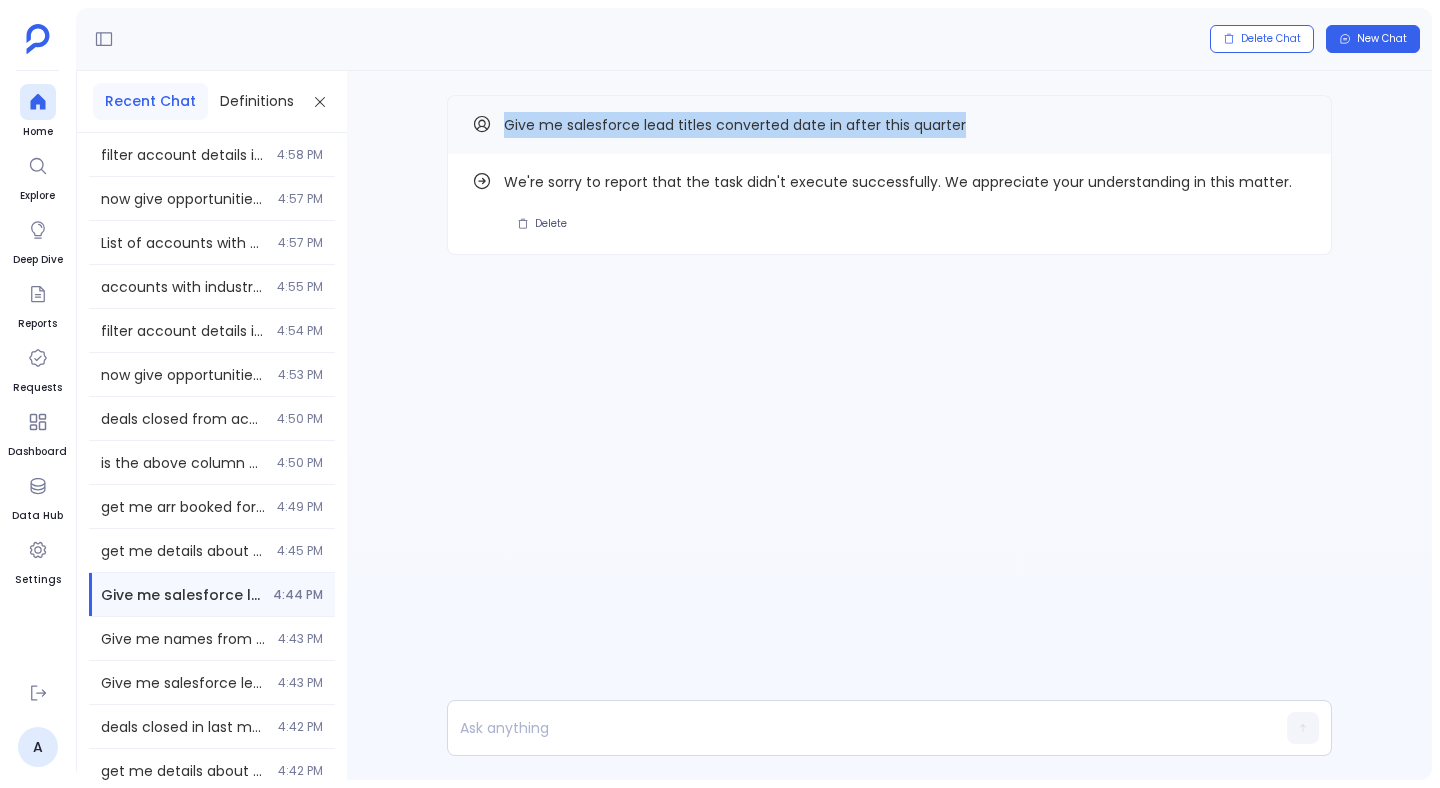 click on "Give me salesforce lead titles converted date in after this quarter" at bounding box center [735, 125] 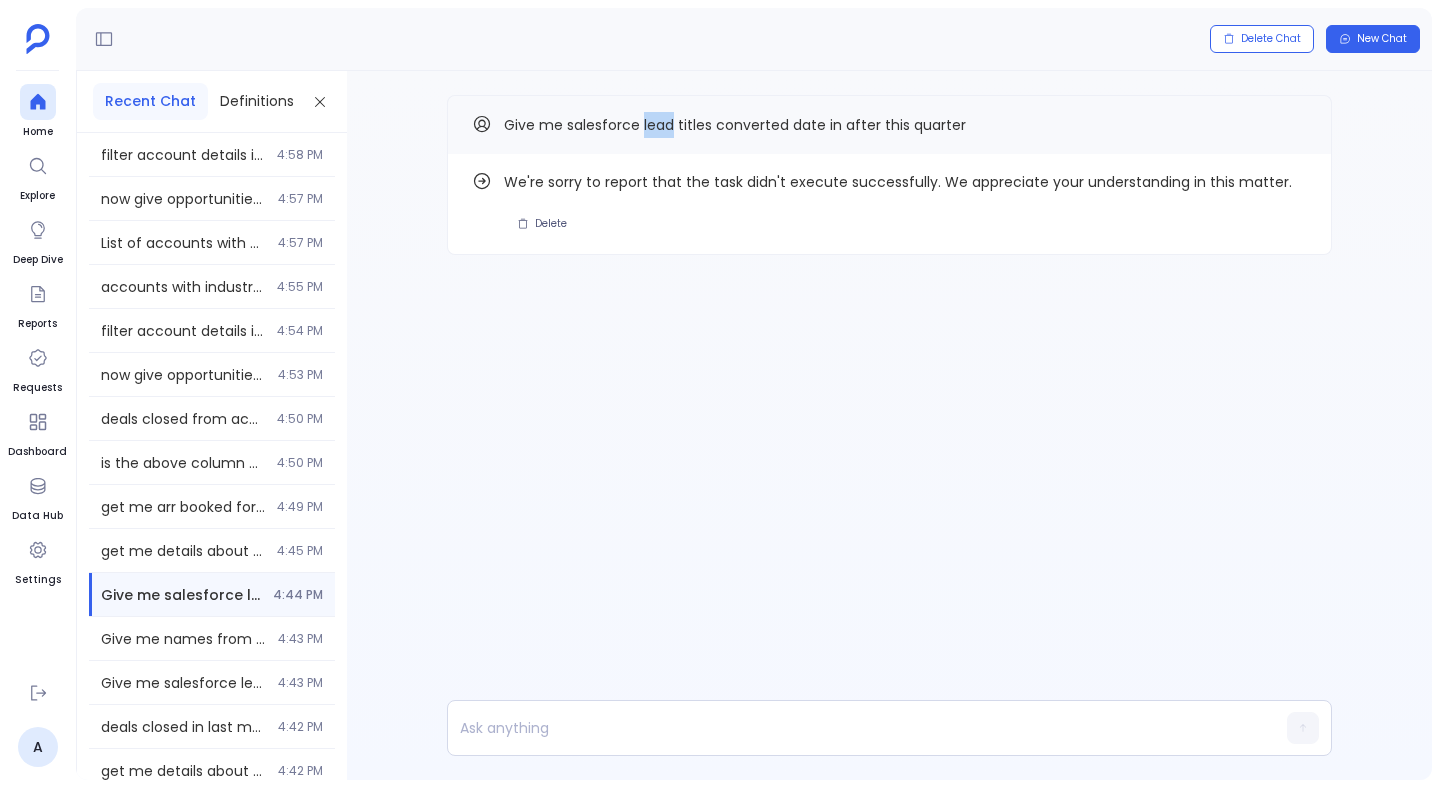 click on "Give me salesforce lead titles converted date in after this quarter" at bounding box center [735, 125] 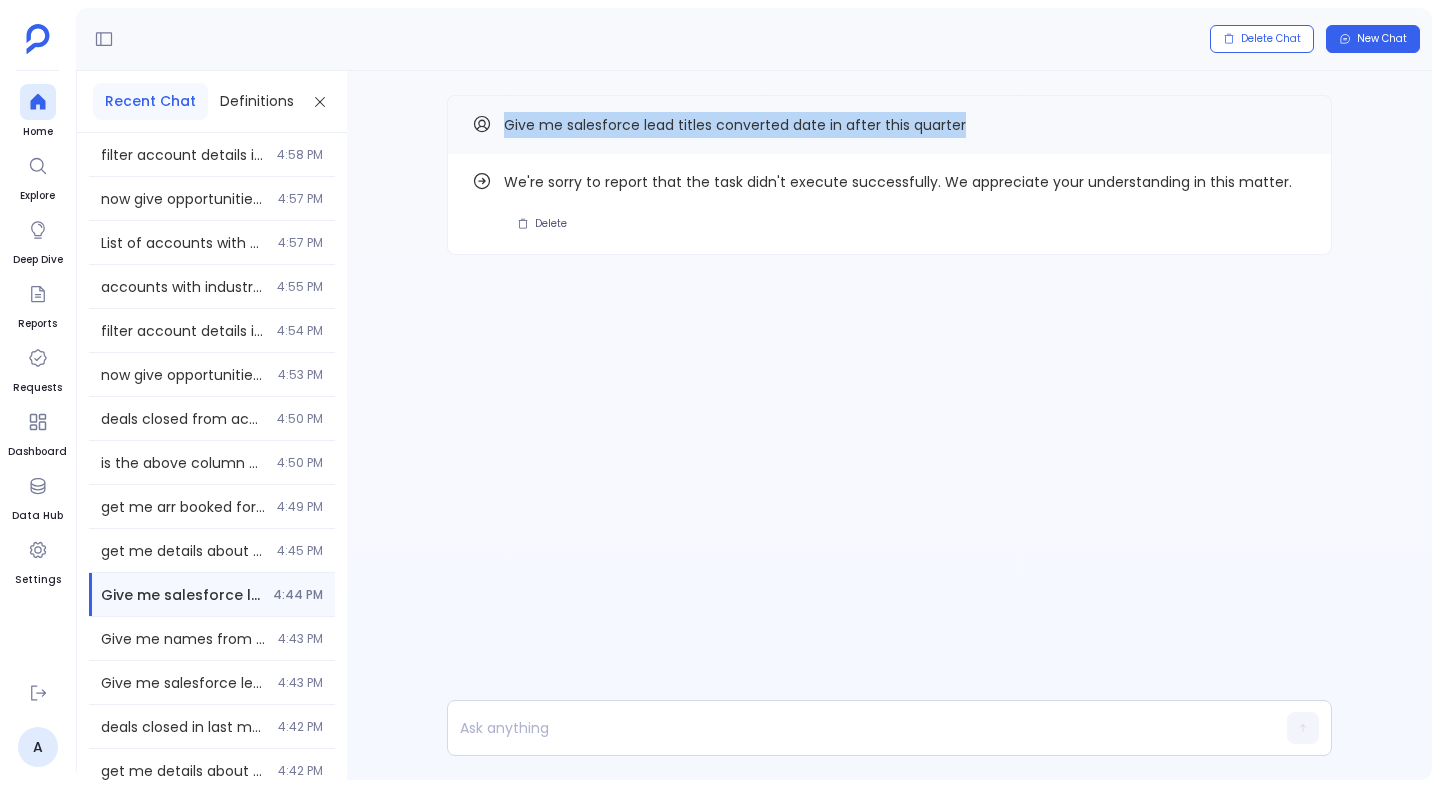 click on "Give me salesforce lead titles converted date in after this quarter" at bounding box center (735, 125) 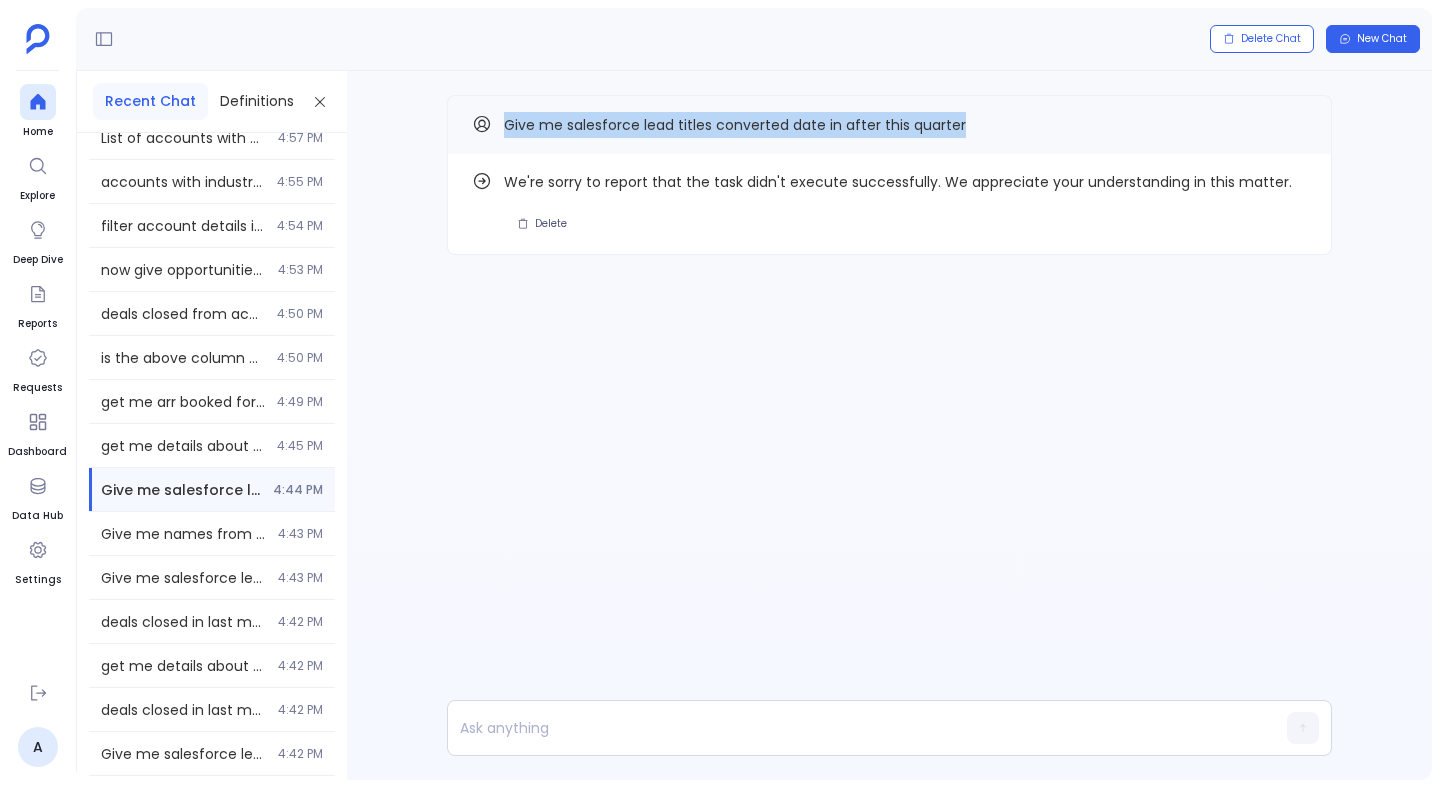scroll, scrollTop: 239, scrollLeft: 0, axis: vertical 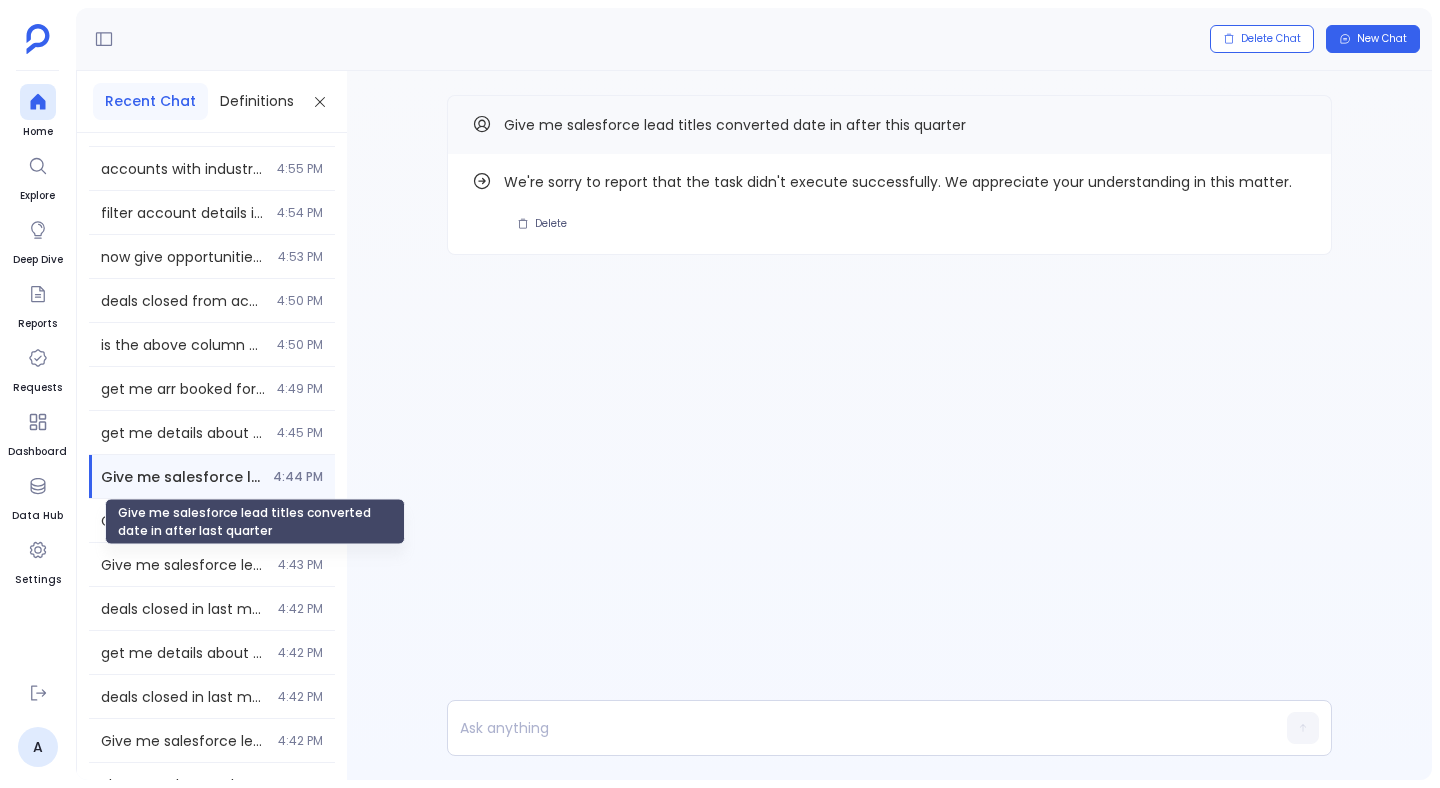 click on "Give me salesforce lead titles converted date in after last quarter" at bounding box center (255, 522) 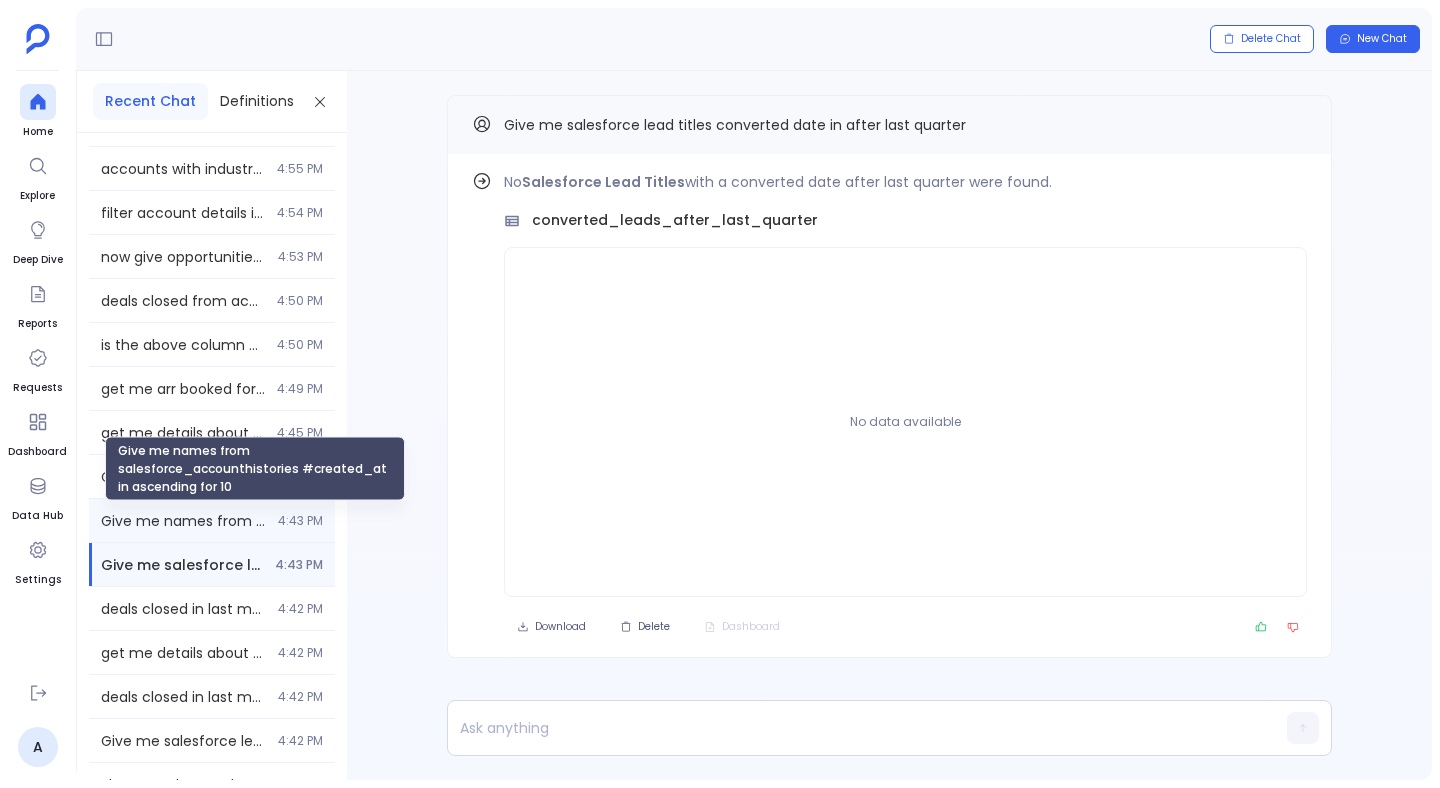 click on "Give me names from salesforce_accounthistories #created_at in ascending for 10" at bounding box center (183, 521) 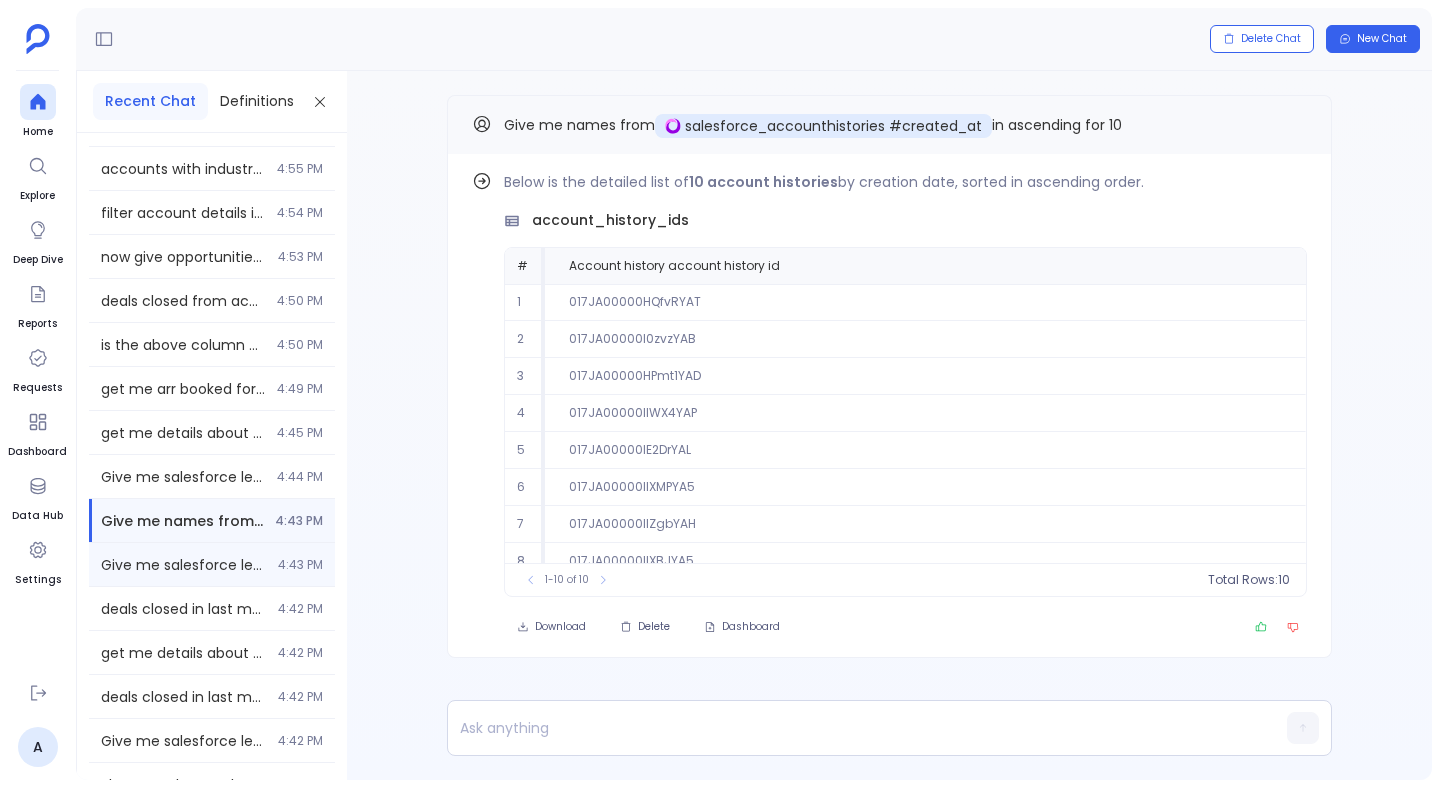 click on "Give me salesforce lead titles converted date in after last quarter 4:43 PM" at bounding box center [212, -8] 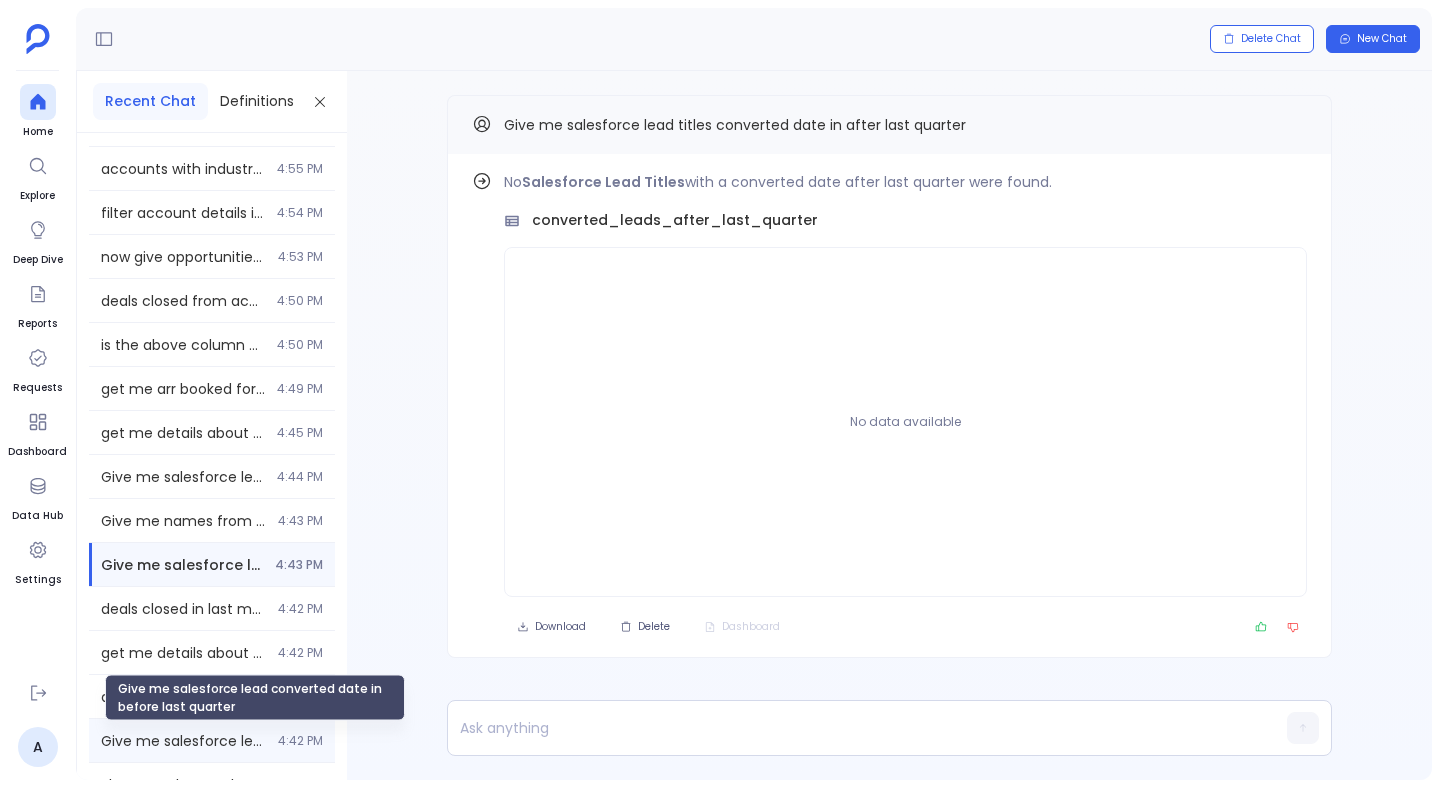 click on "Give me salesforce lead converted date in before last quarter" at bounding box center [183, 741] 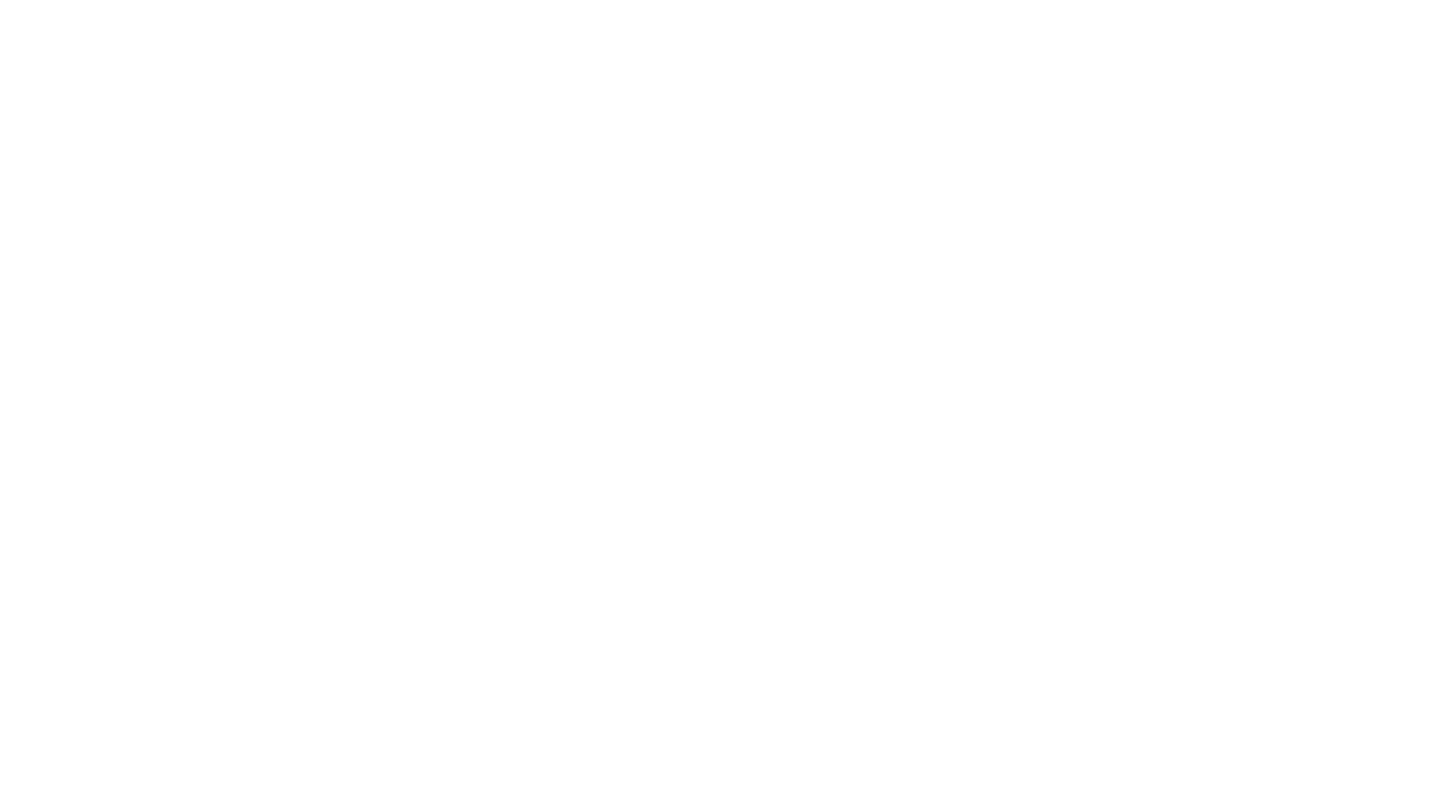 scroll, scrollTop: 0, scrollLeft: 0, axis: both 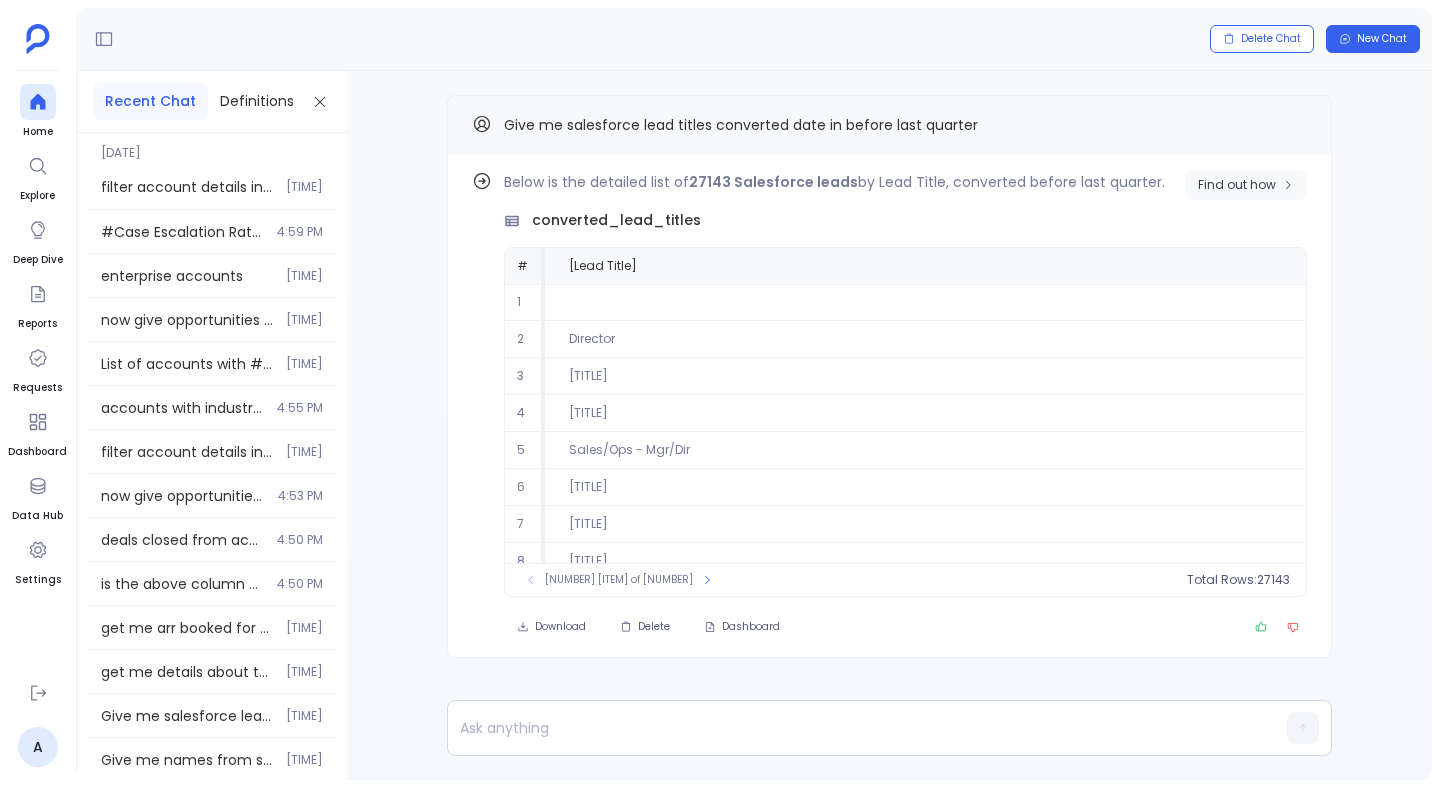 click on "Find out how" at bounding box center (1237, 185) 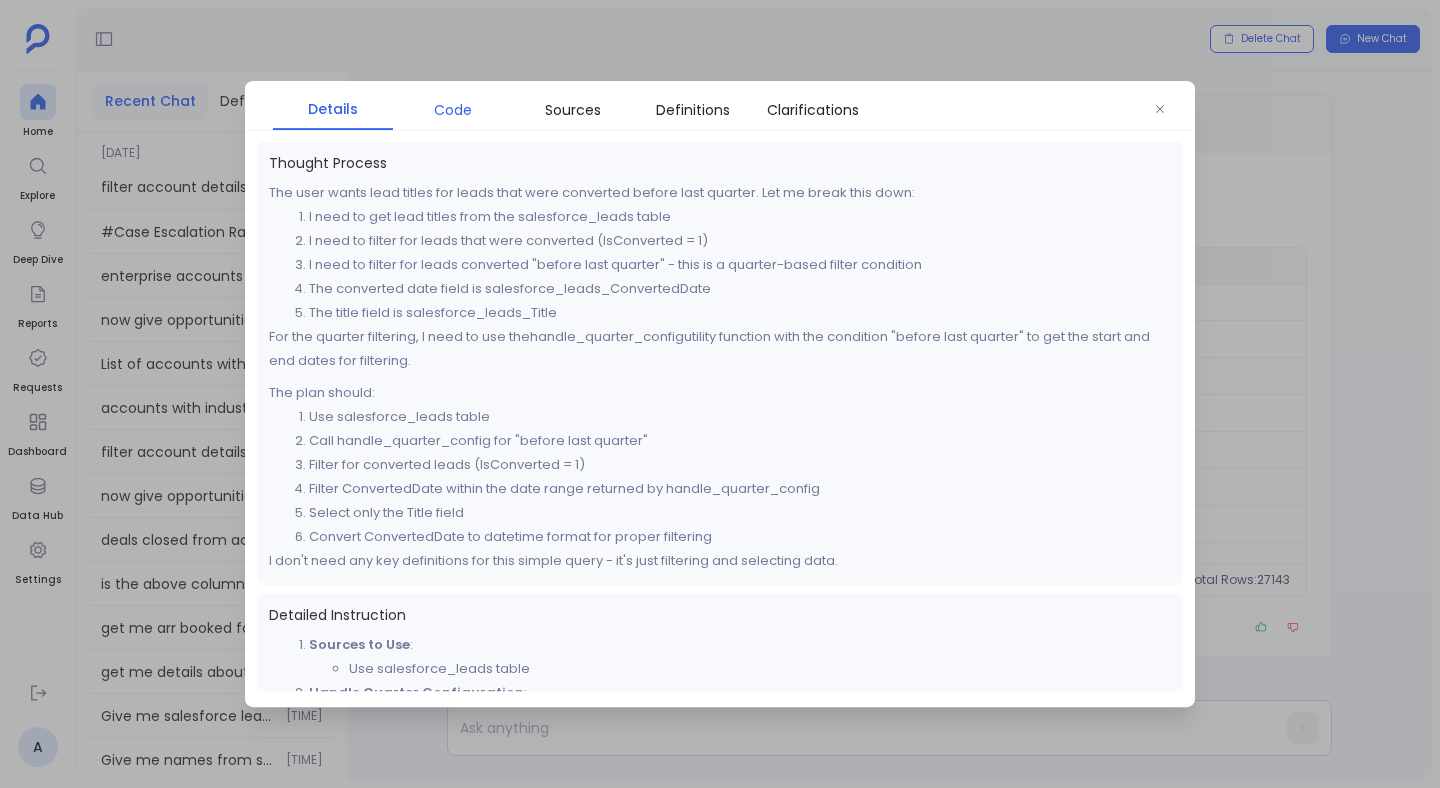 click on "Code" at bounding box center [453, 110] 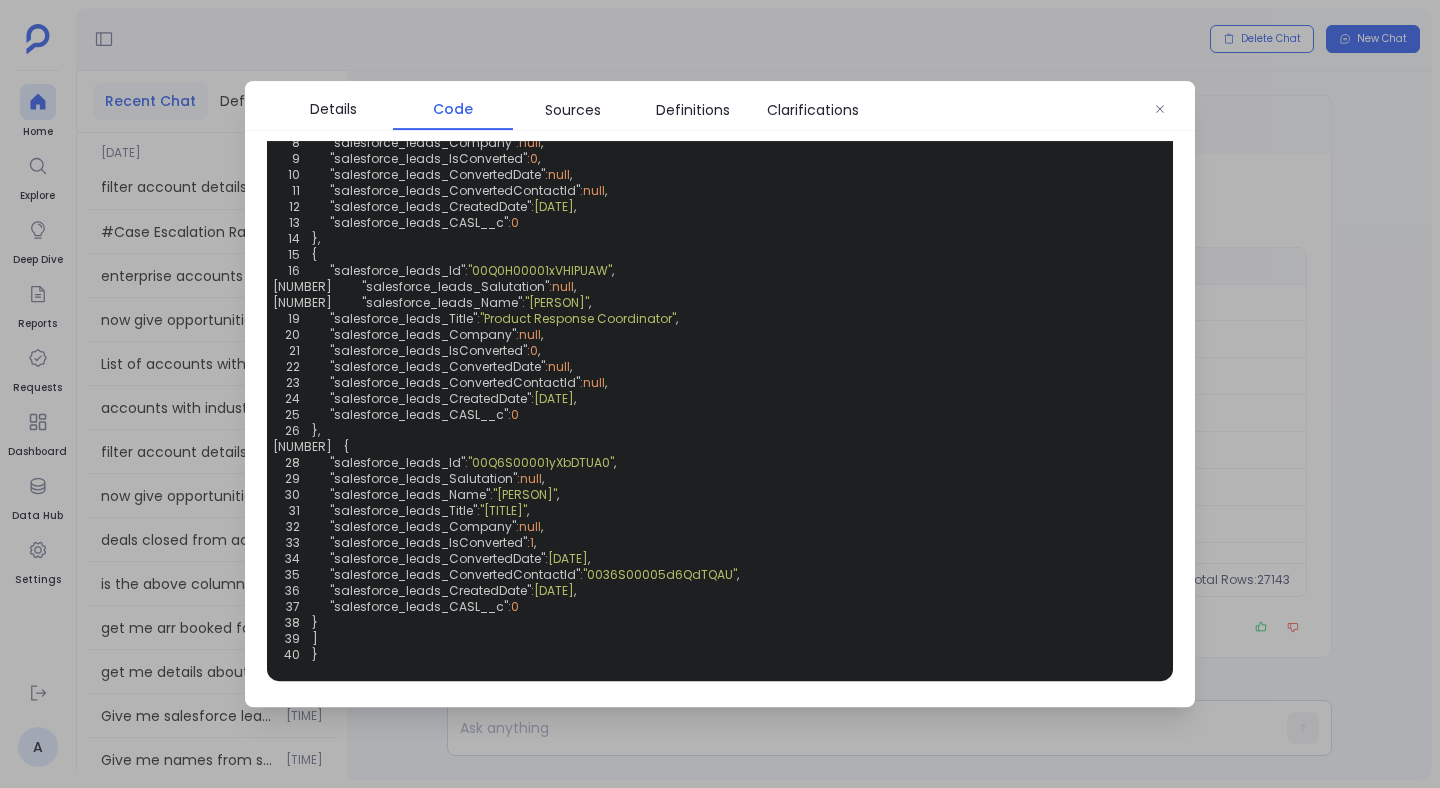scroll, scrollTop: 591, scrollLeft: 0, axis: vertical 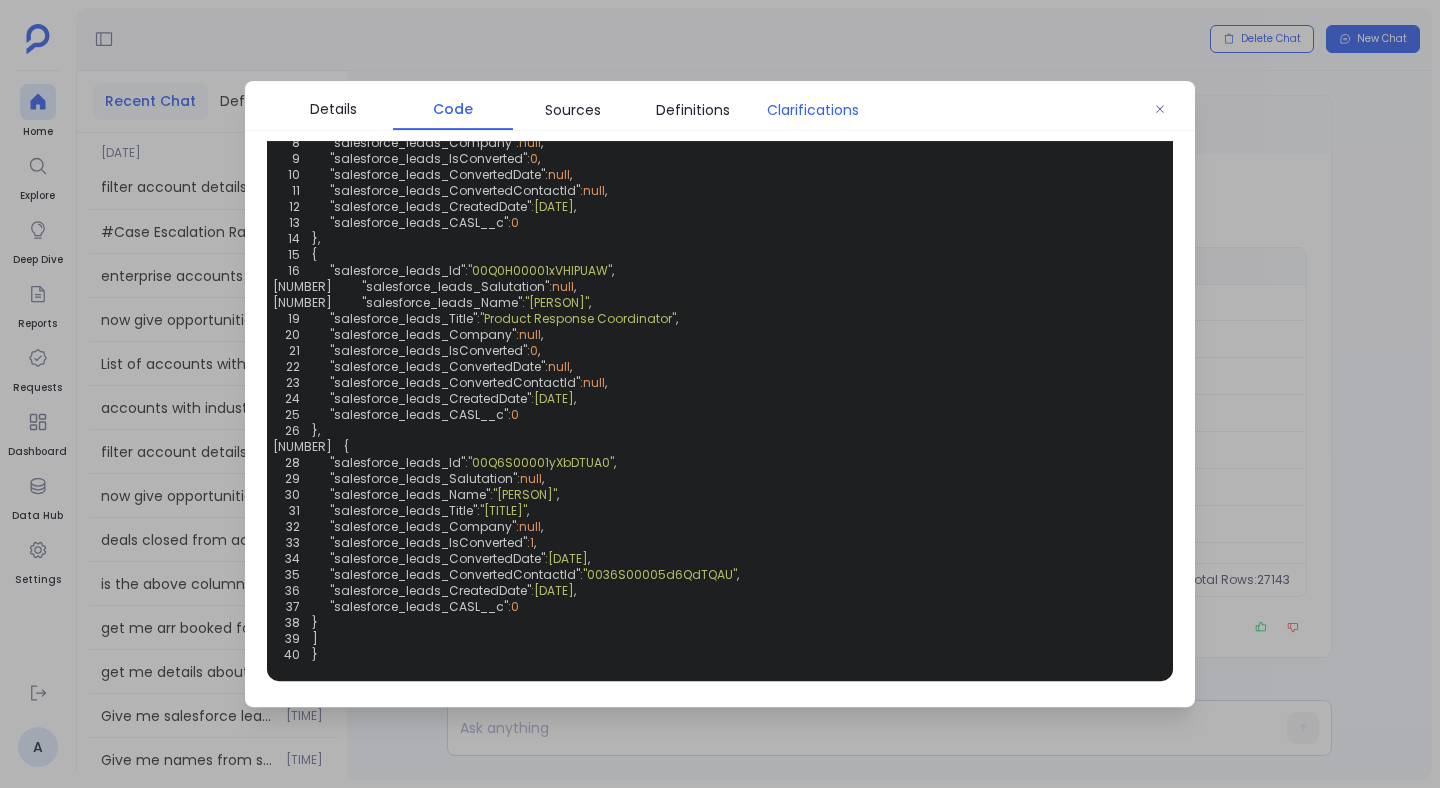 click on "Clarifications" at bounding box center [813, 110] 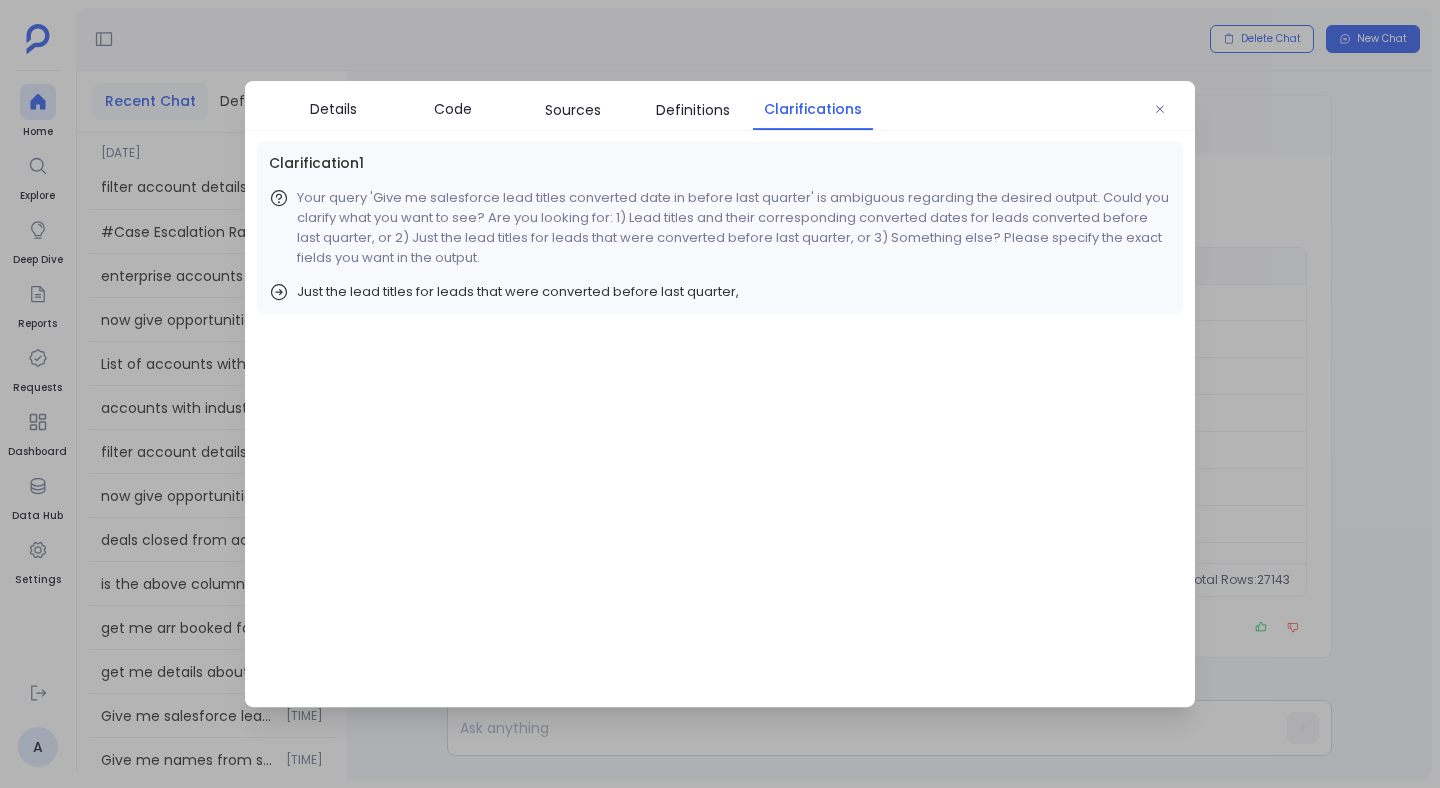 scroll, scrollTop: 0, scrollLeft: 0, axis: both 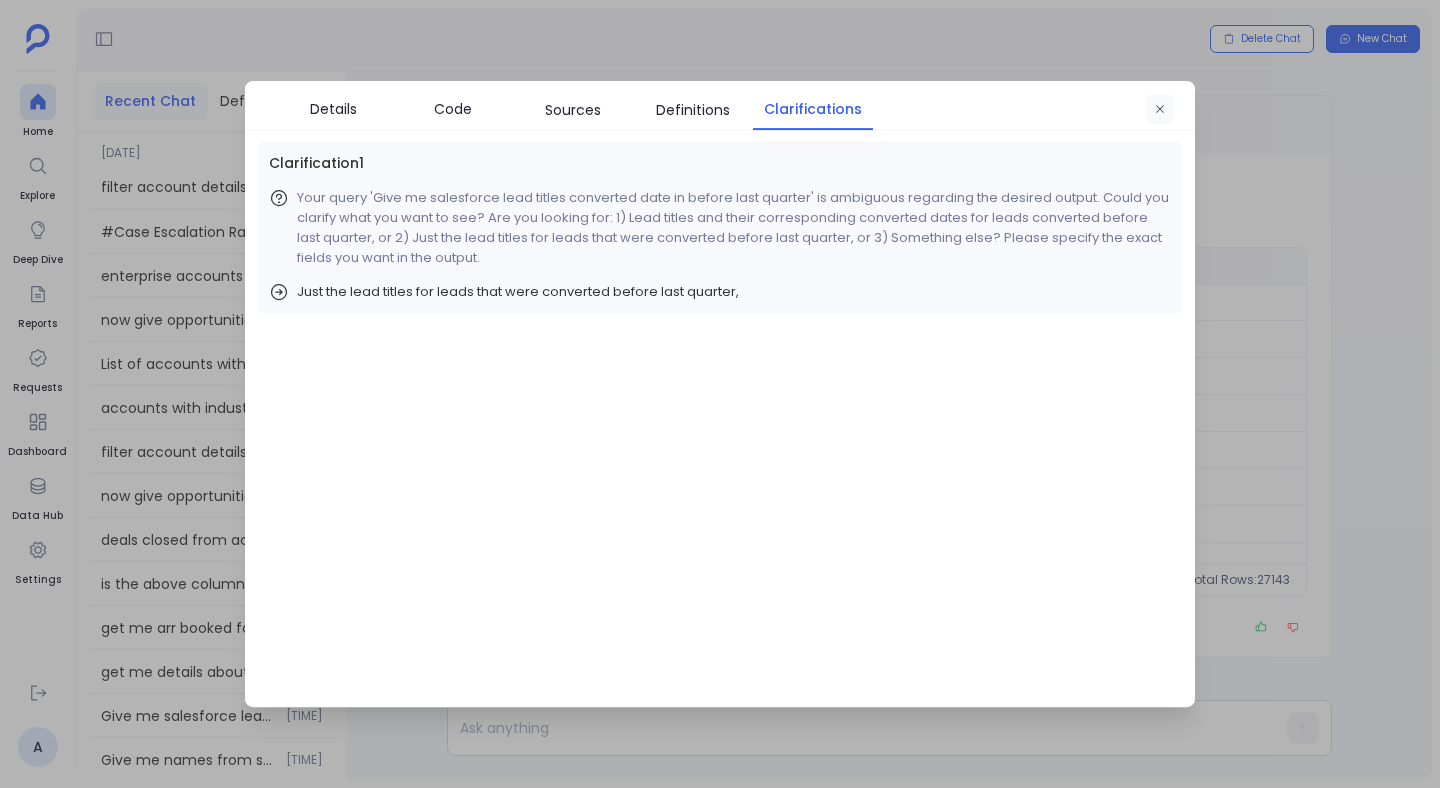 click at bounding box center (1160, 110) 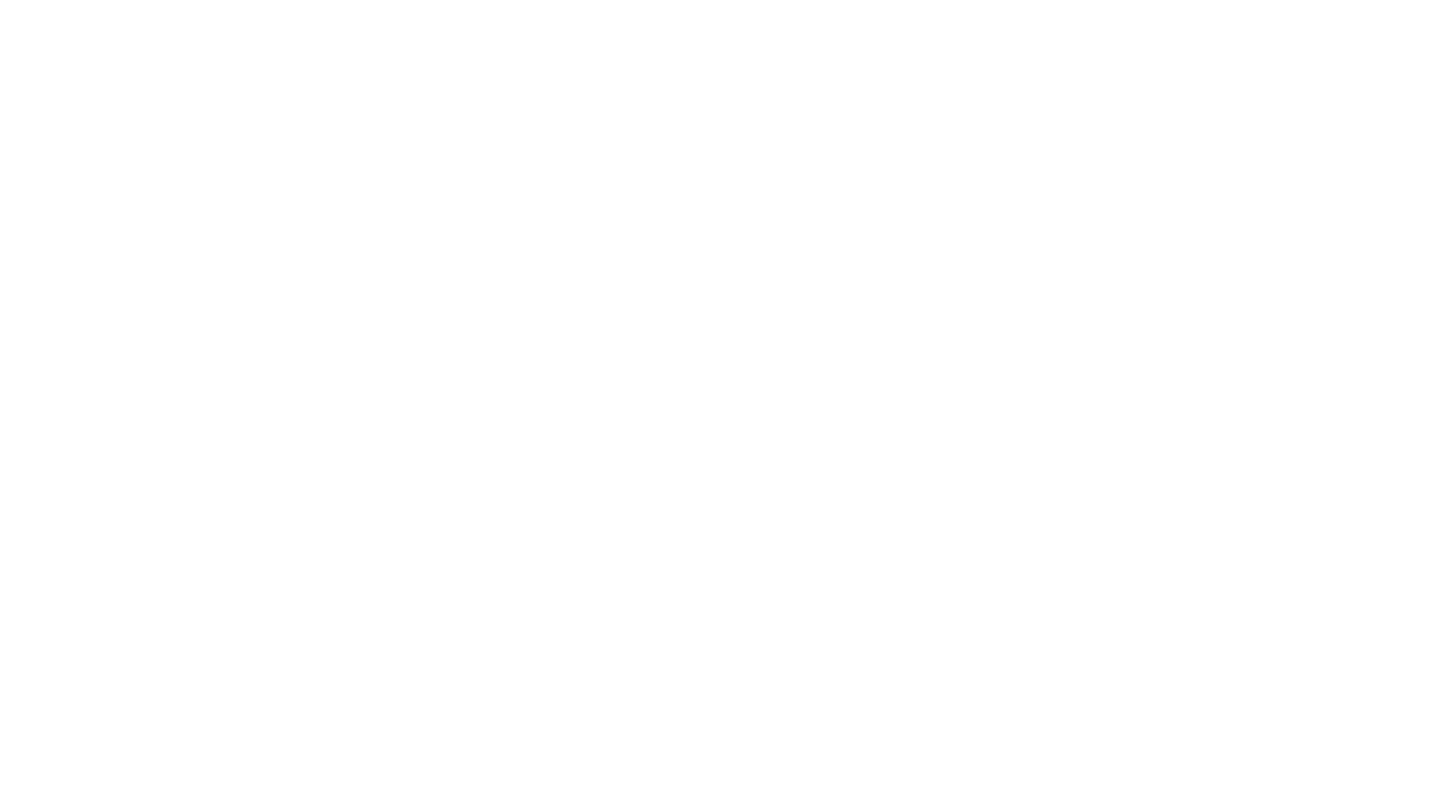scroll, scrollTop: 0, scrollLeft: 0, axis: both 